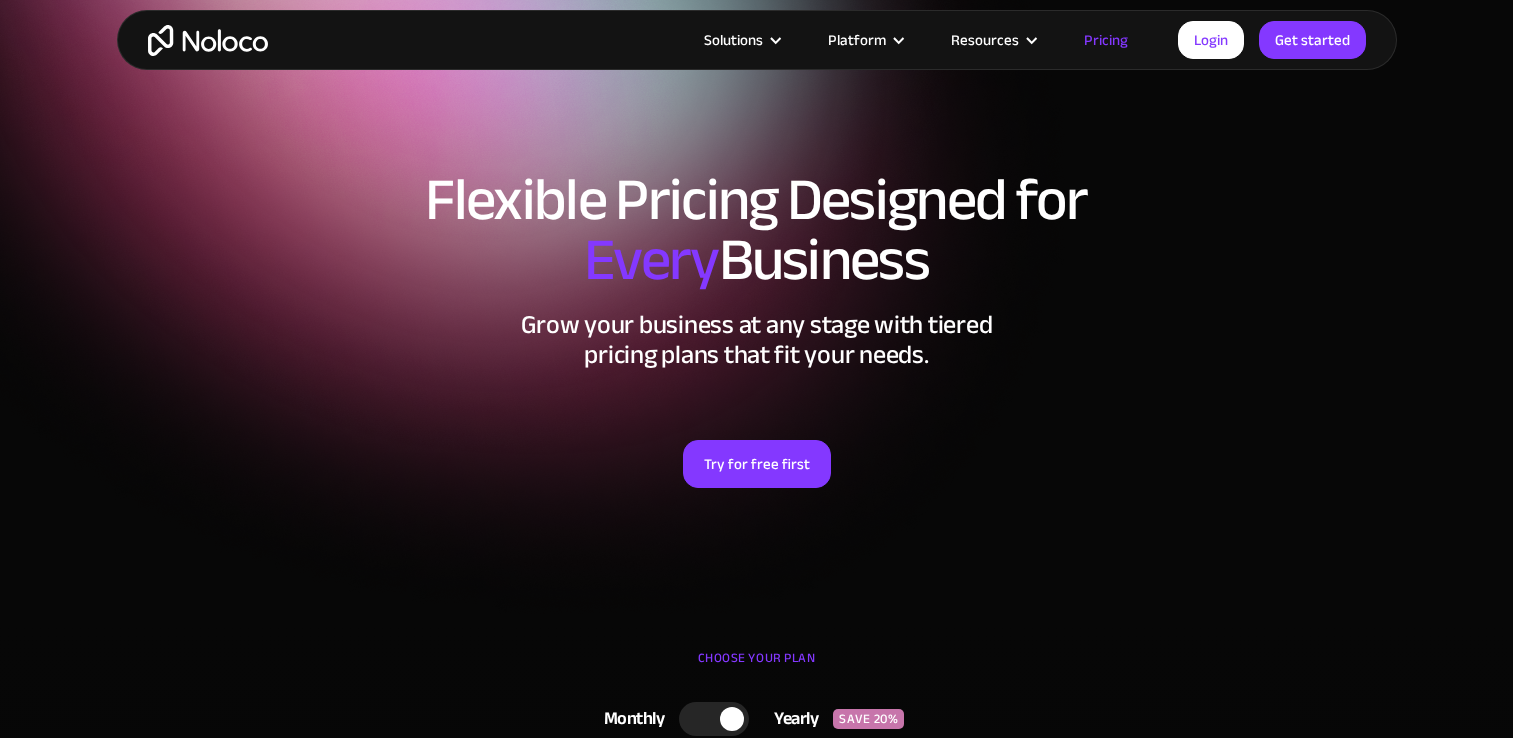 scroll, scrollTop: 800, scrollLeft: 0, axis: vertical 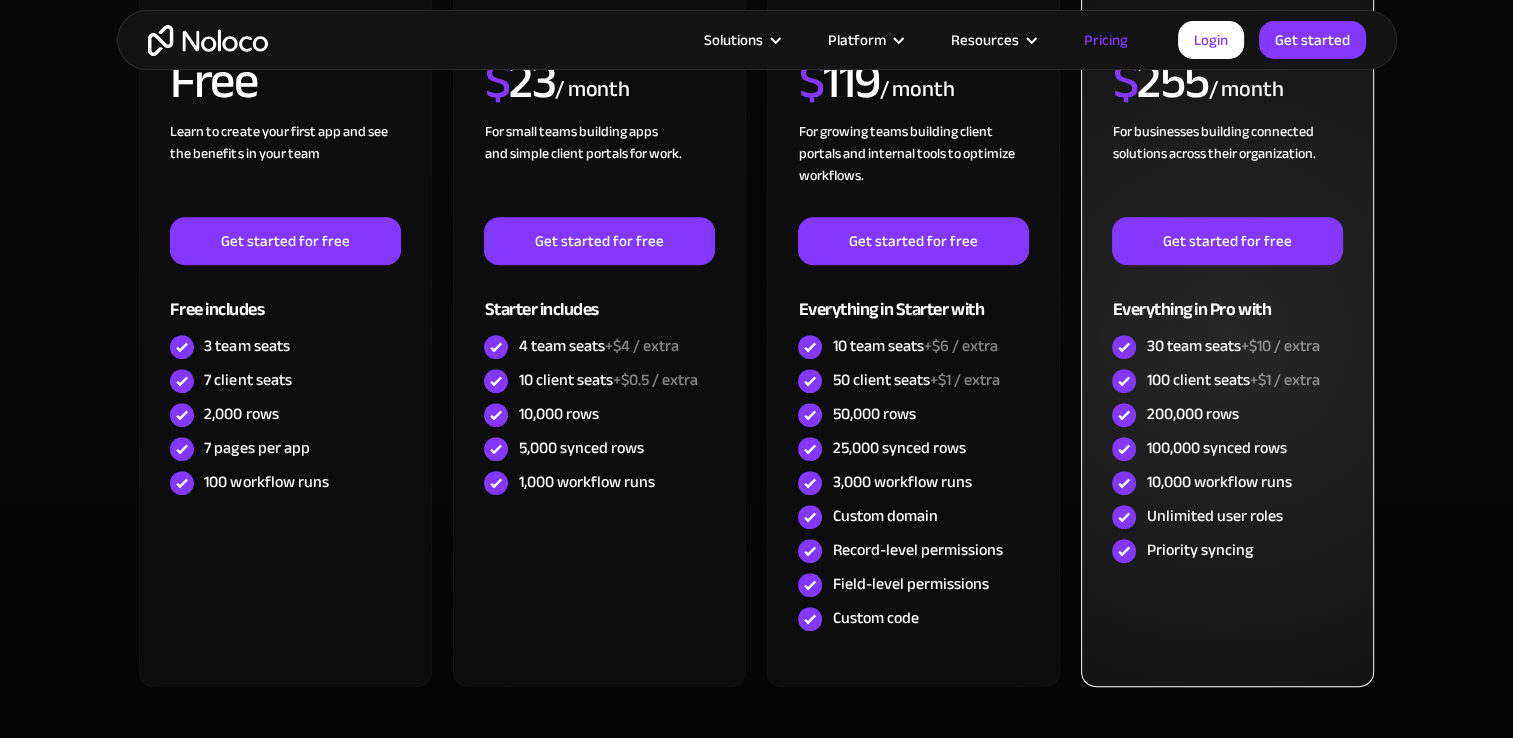 click on "Priority syncing" at bounding box center [1199, 550] 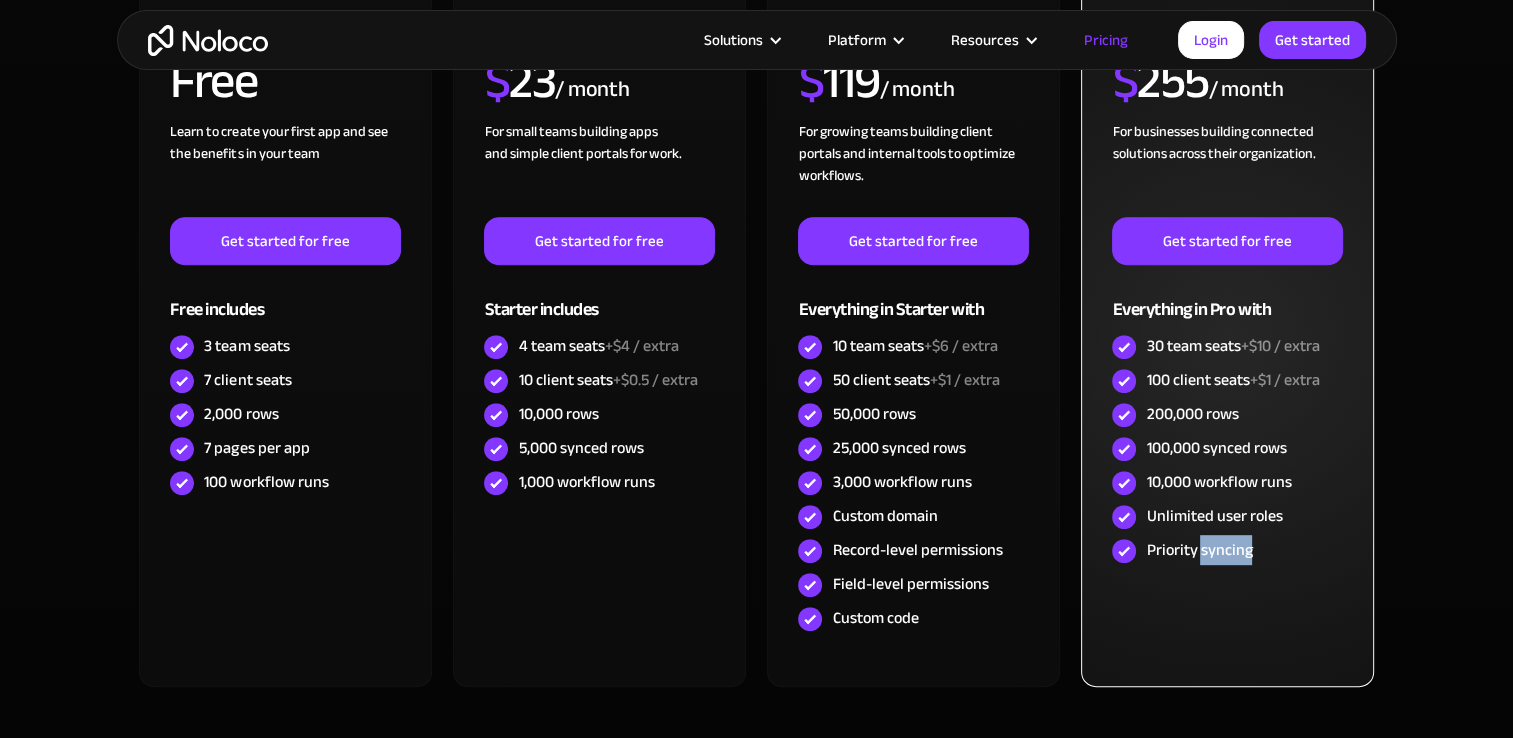 click on "Priority syncing" at bounding box center (1199, 550) 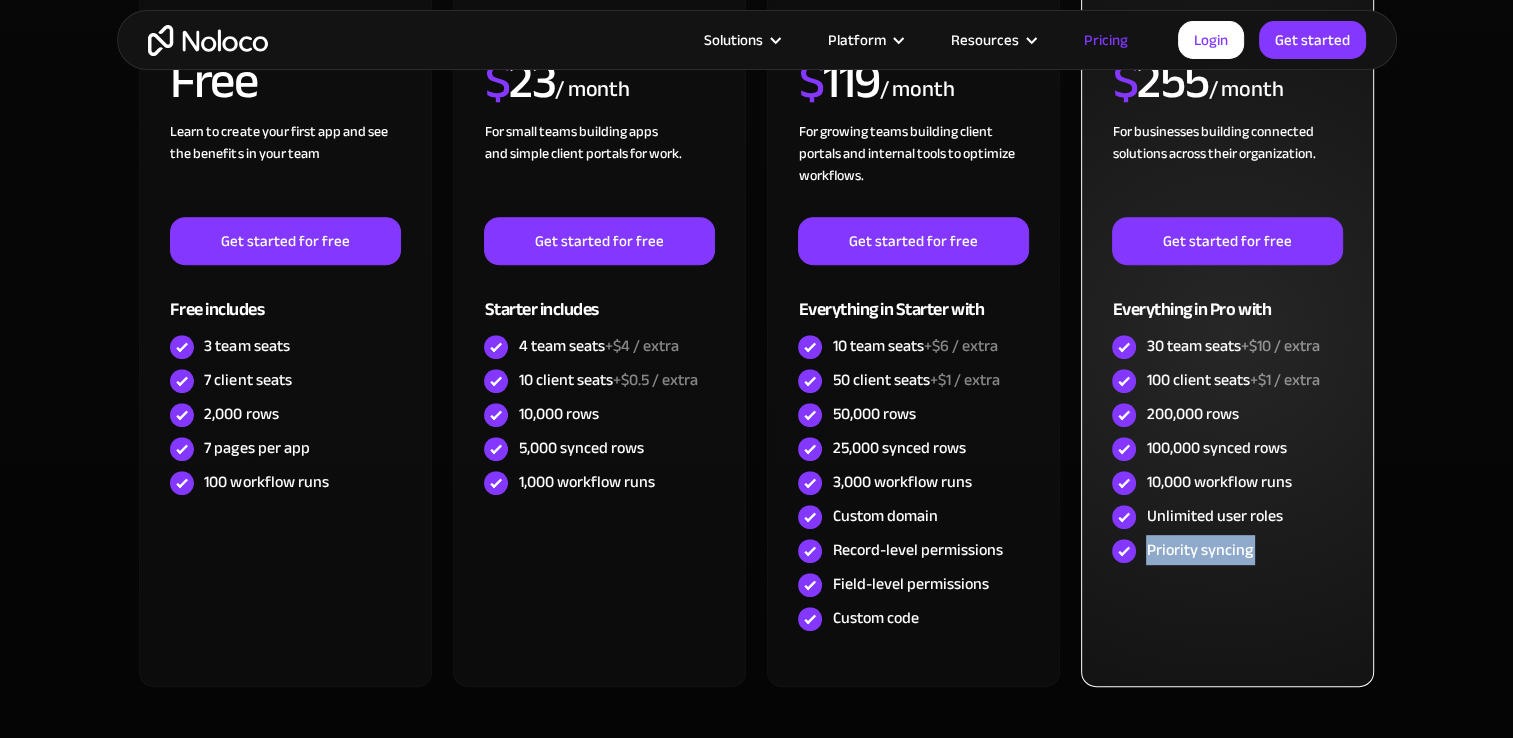 click on "Priority syncing" at bounding box center [1199, 550] 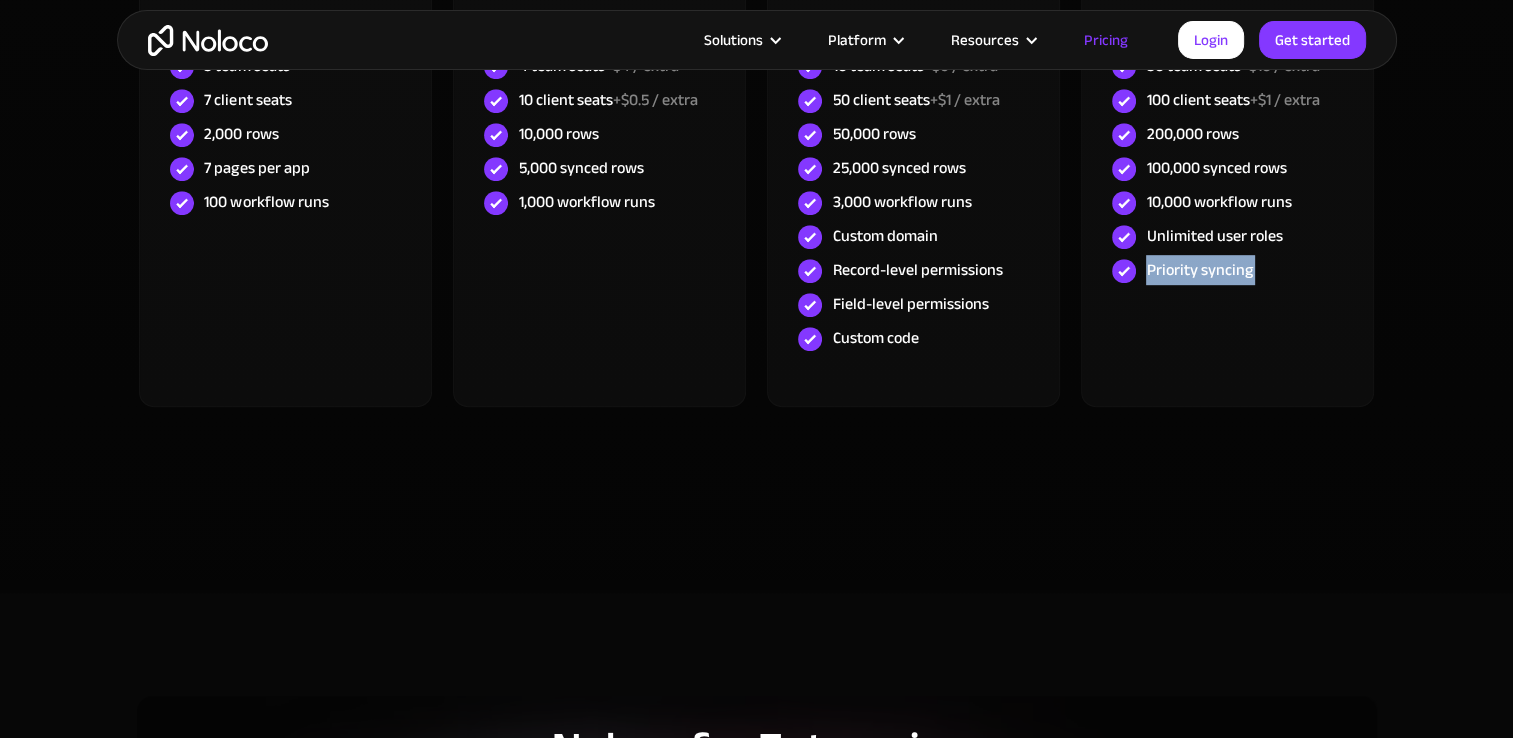 scroll, scrollTop: 1100, scrollLeft: 0, axis: vertical 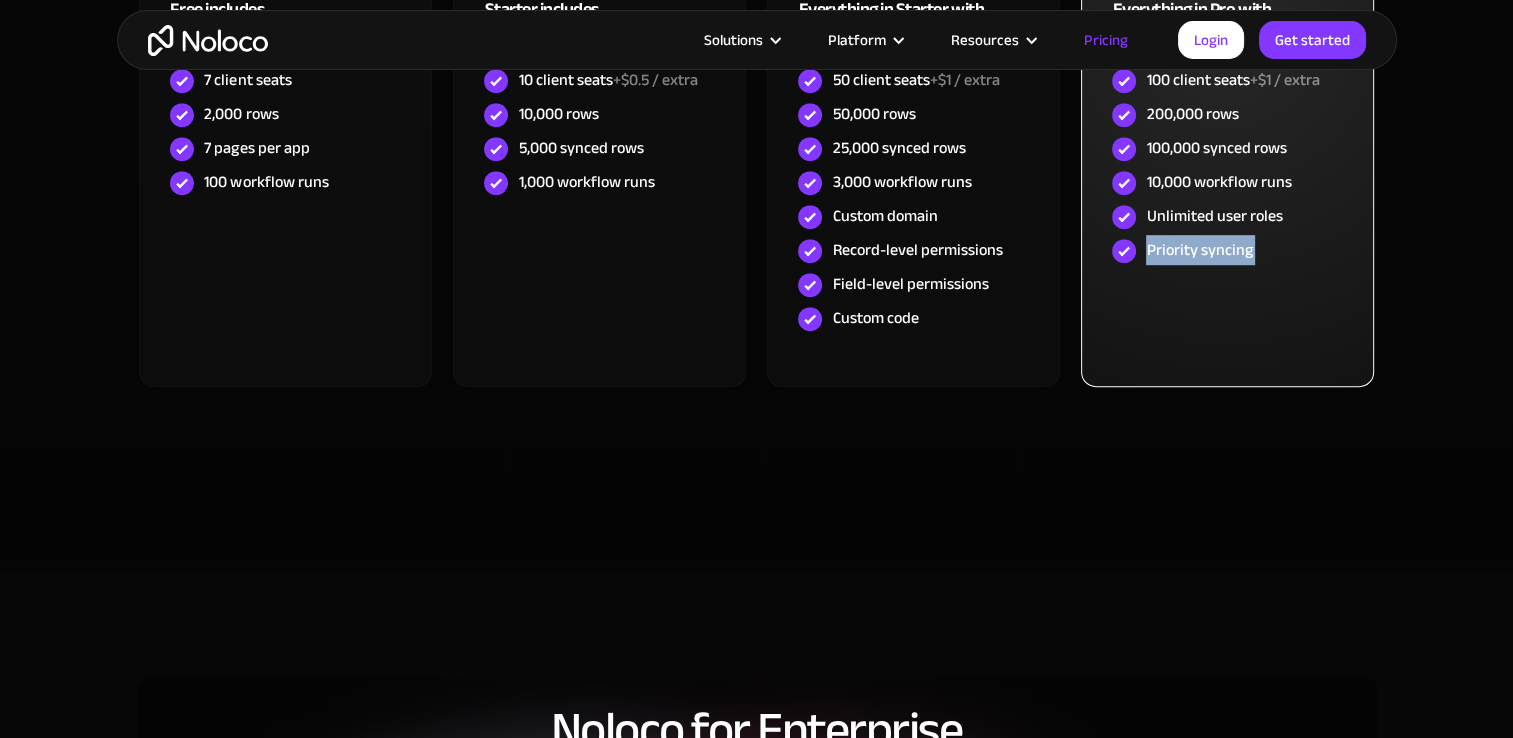 click on "BUSINESS $ 255 / month For businesses building connected  solutions across their organization. ‍ Get started for free Everything in Pro with 30 team seats  +$10 / extra 100 client seats  +$1 / extra 200,000 rows 100,000 synced rows 10,000 workflow runs Unlimited user roles Priority syncing" at bounding box center [1227, 36] 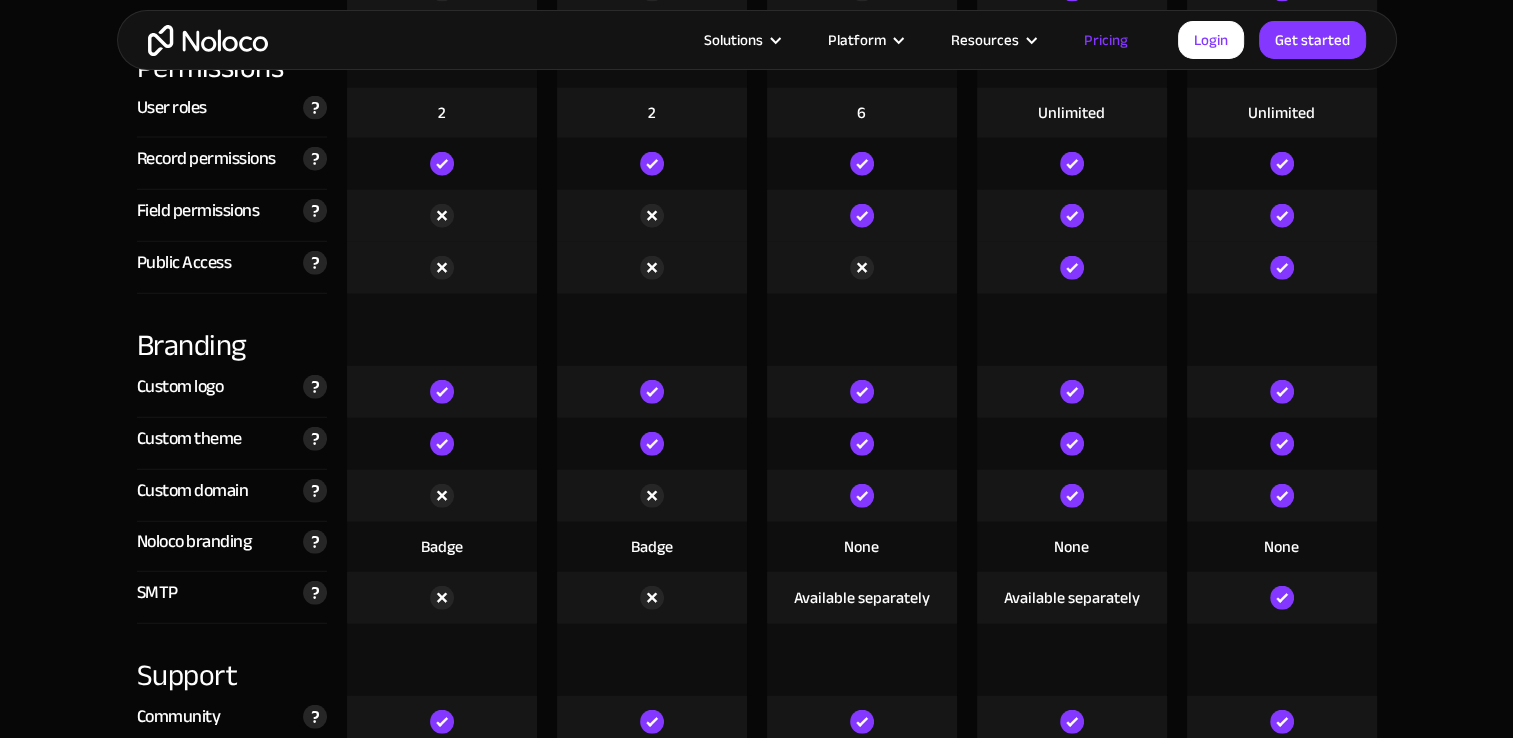 scroll, scrollTop: 4500, scrollLeft: 0, axis: vertical 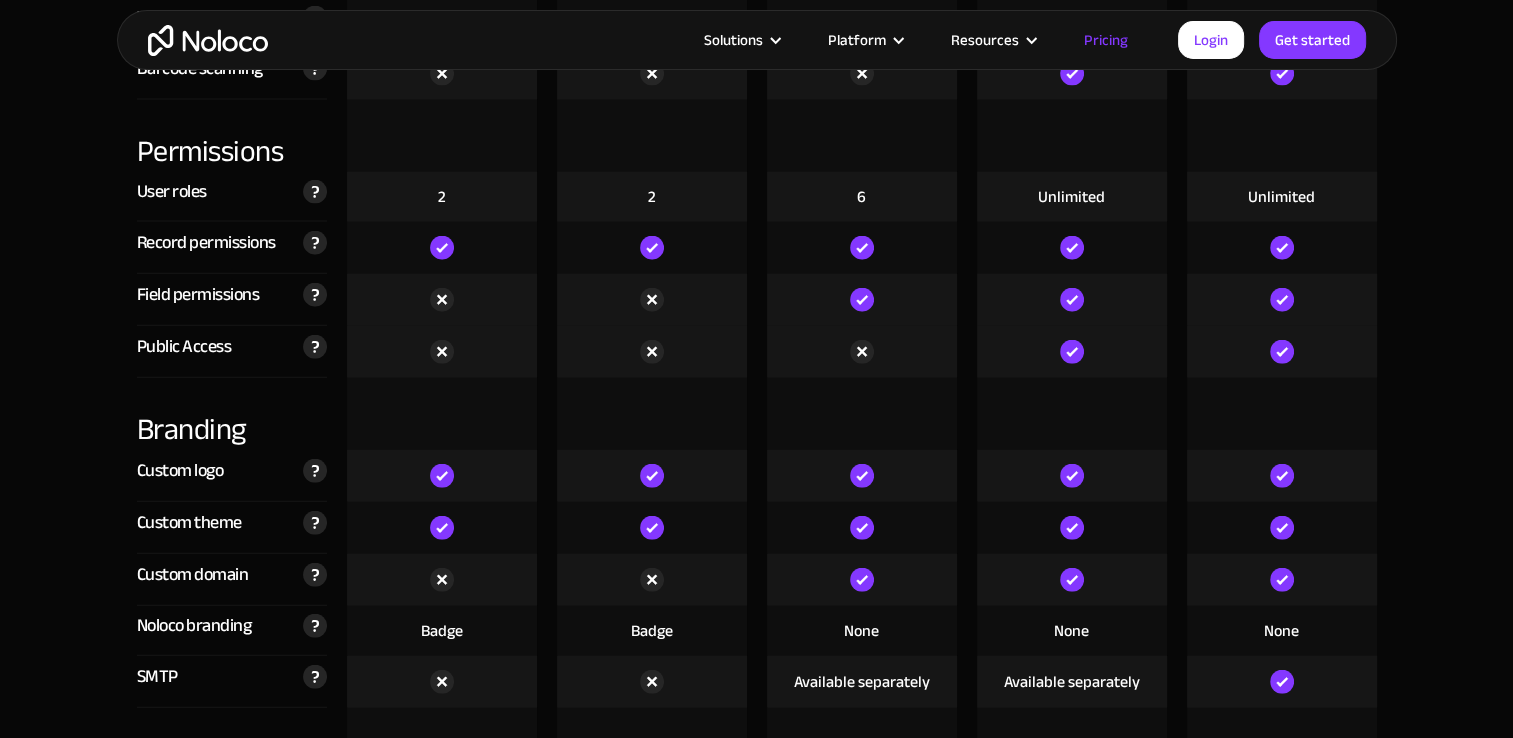click on "None" at bounding box center (1071, 631) 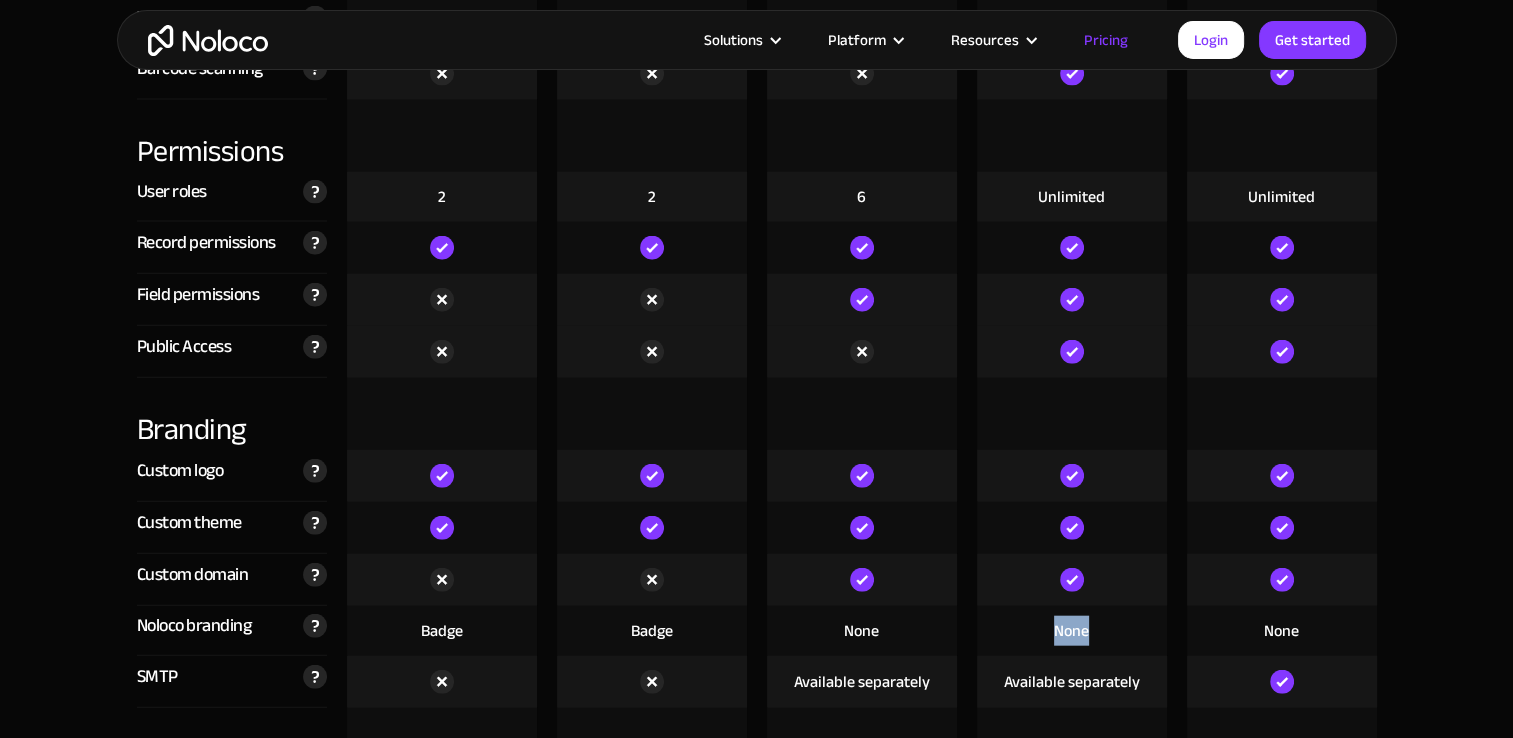 click on "None" at bounding box center [1071, 631] 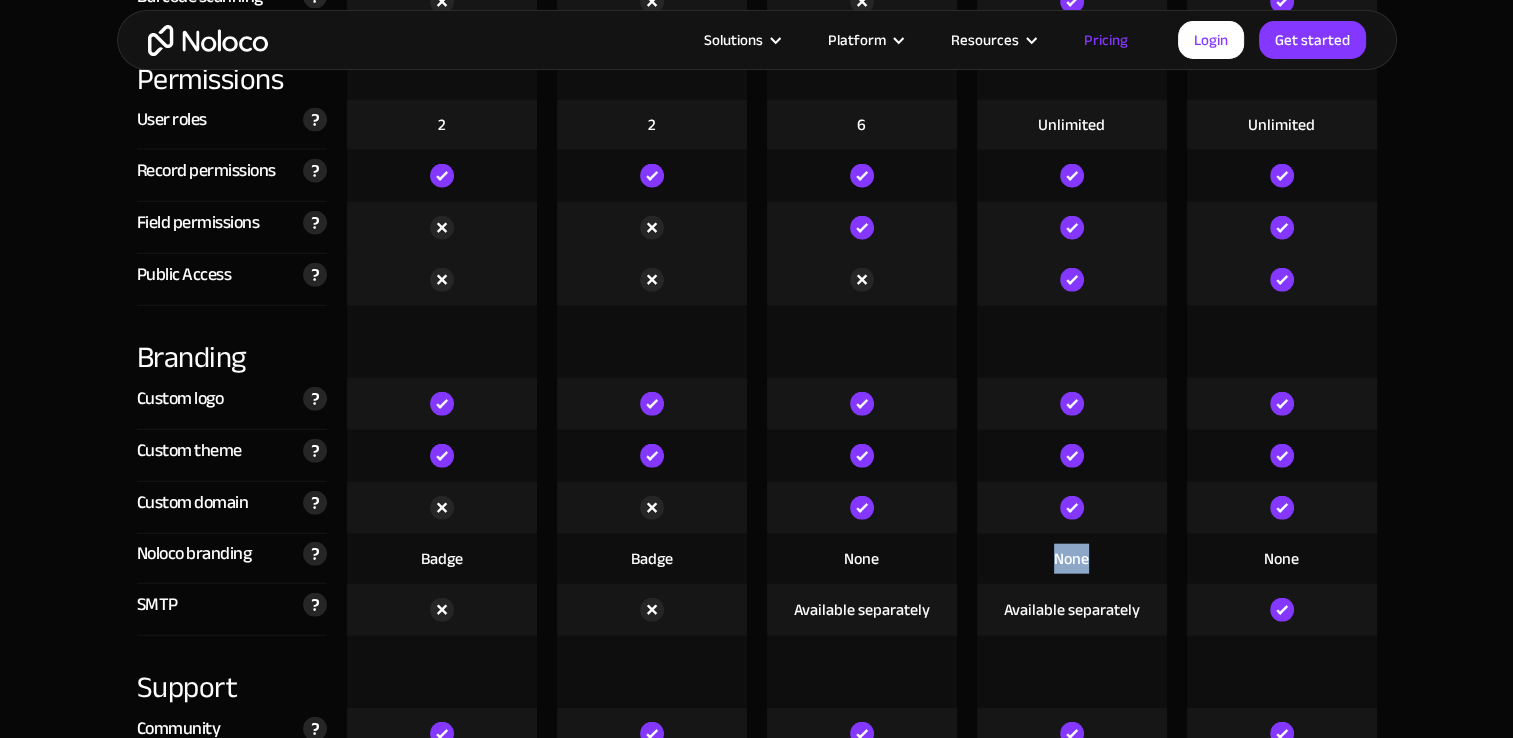 scroll, scrollTop: 4600, scrollLeft: 0, axis: vertical 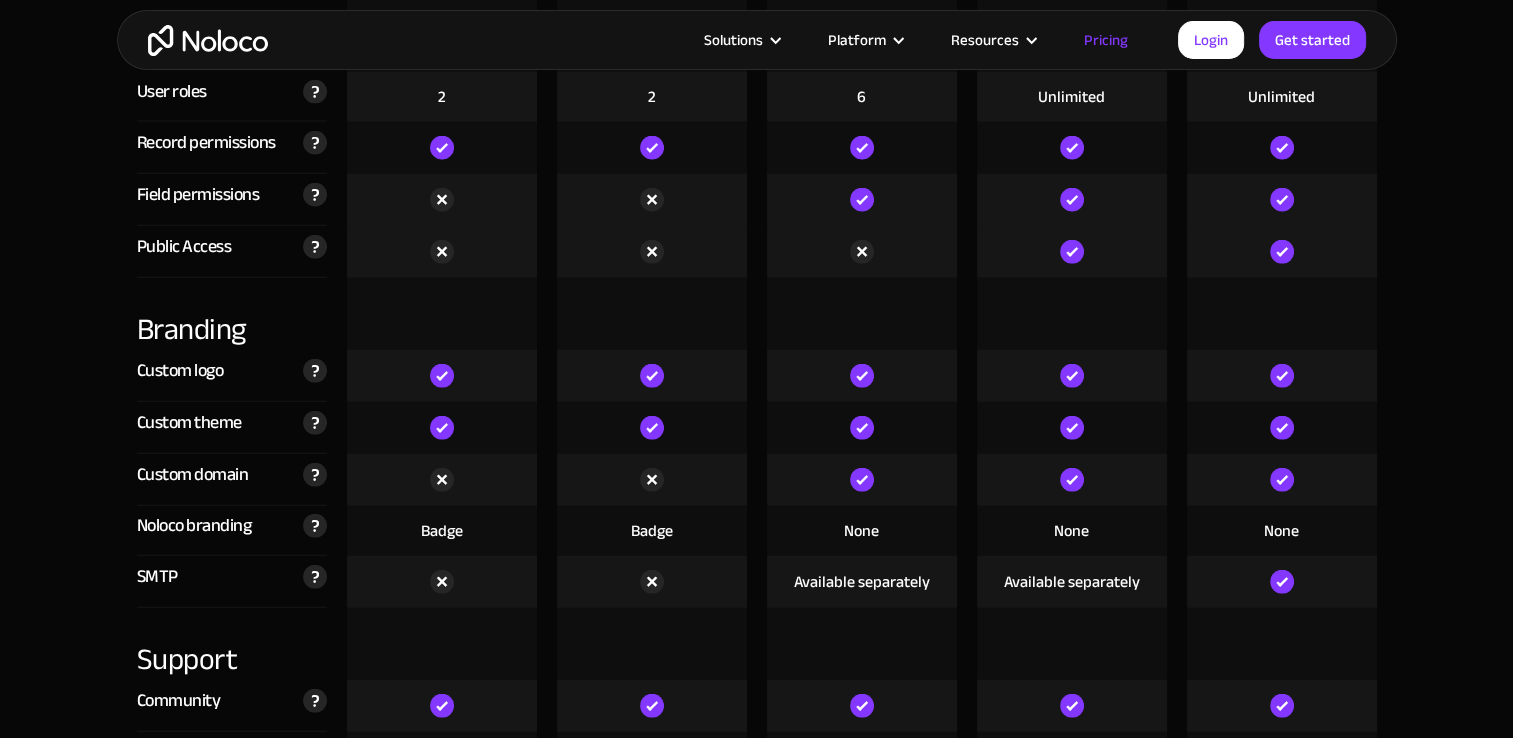 click on "Available separately" at bounding box center (1072, 582) 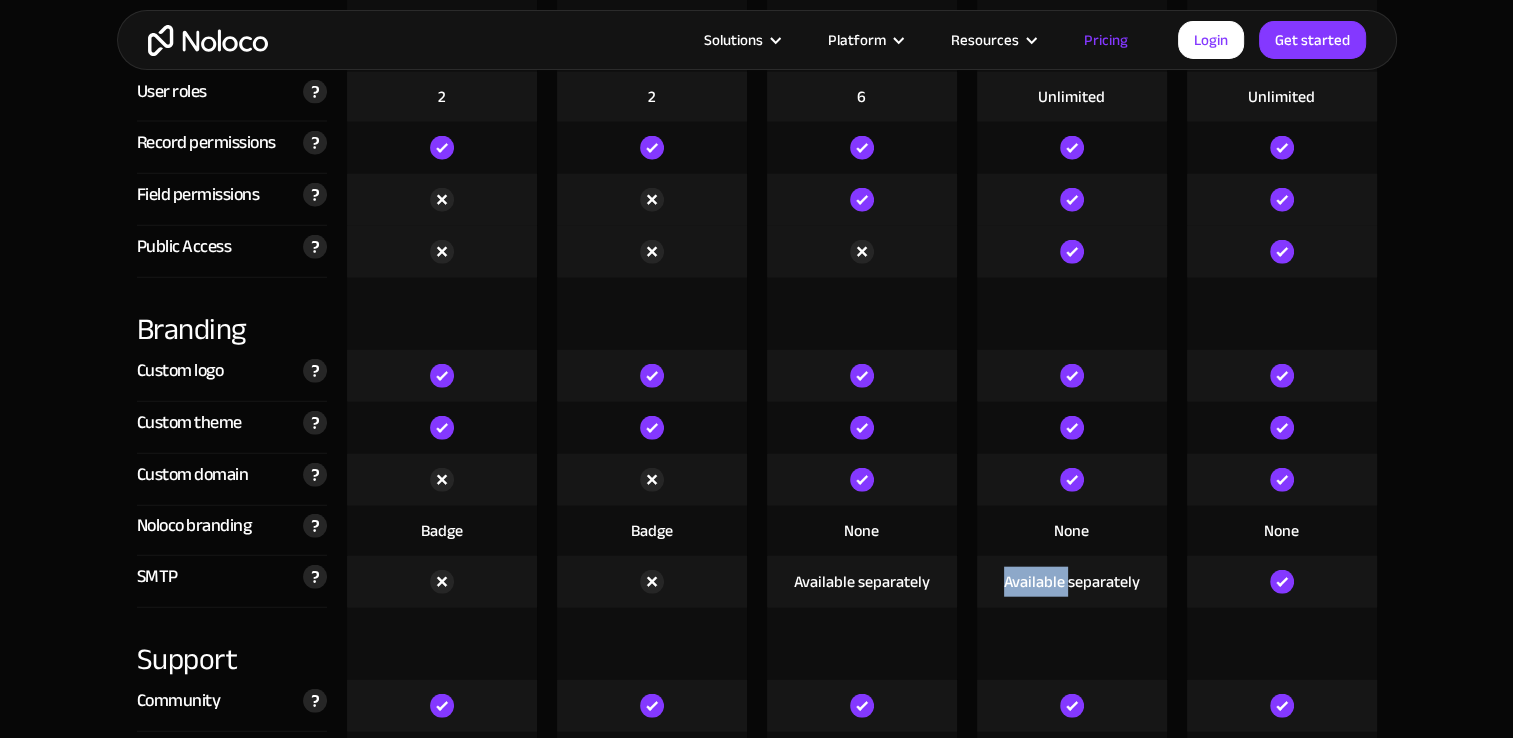 click on "Available separately" at bounding box center (1072, 582) 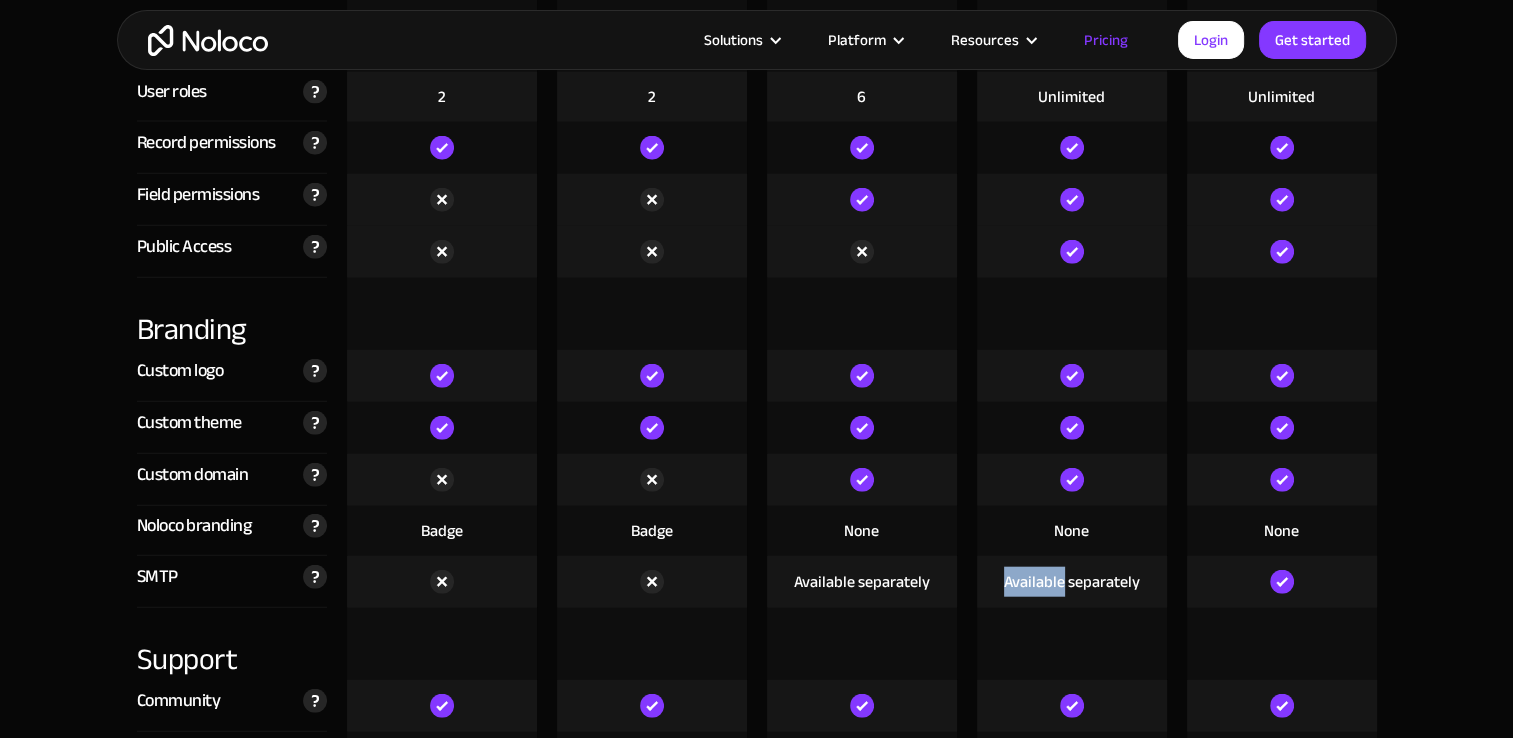 click on "Available separately" at bounding box center (1072, 582) 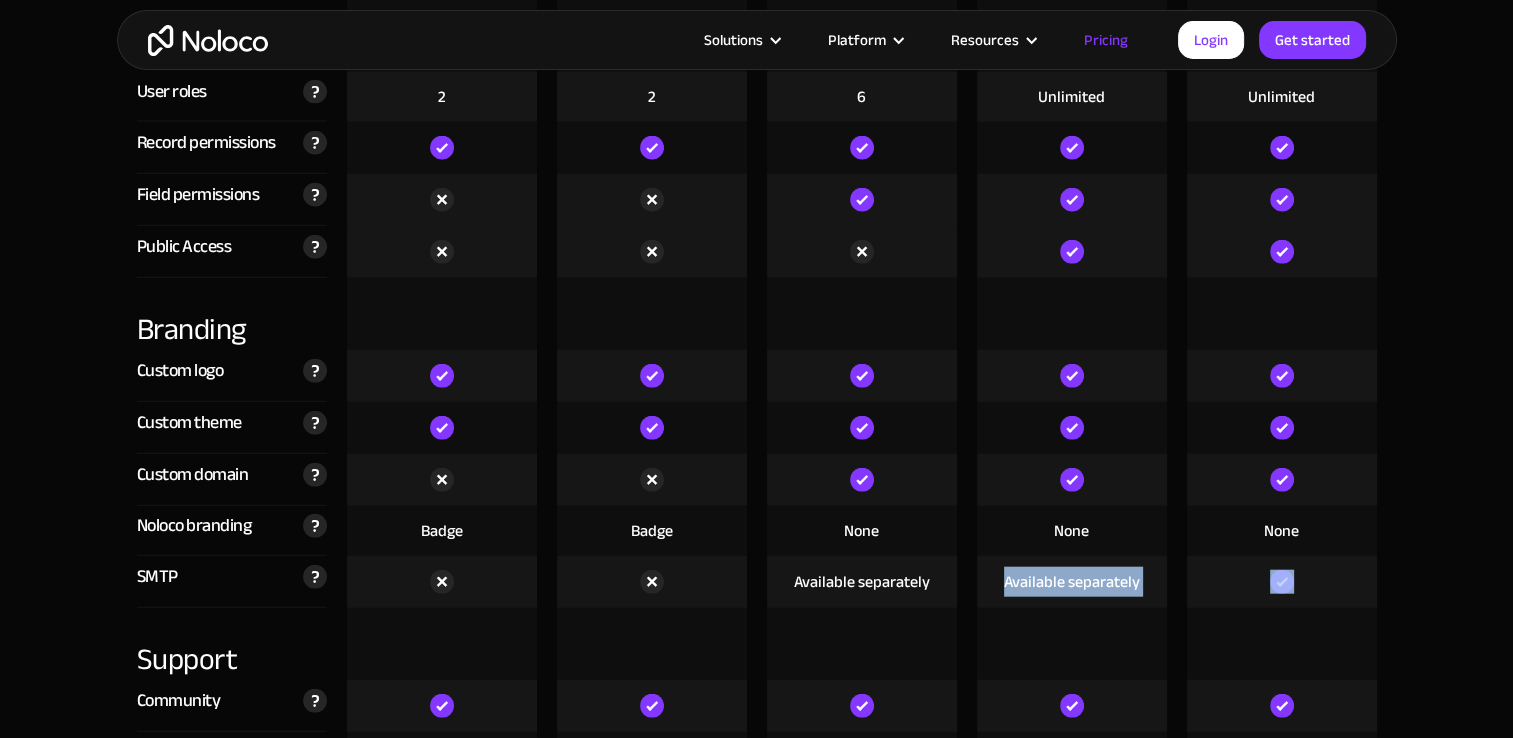 click on "Available separately" at bounding box center [1072, 582] 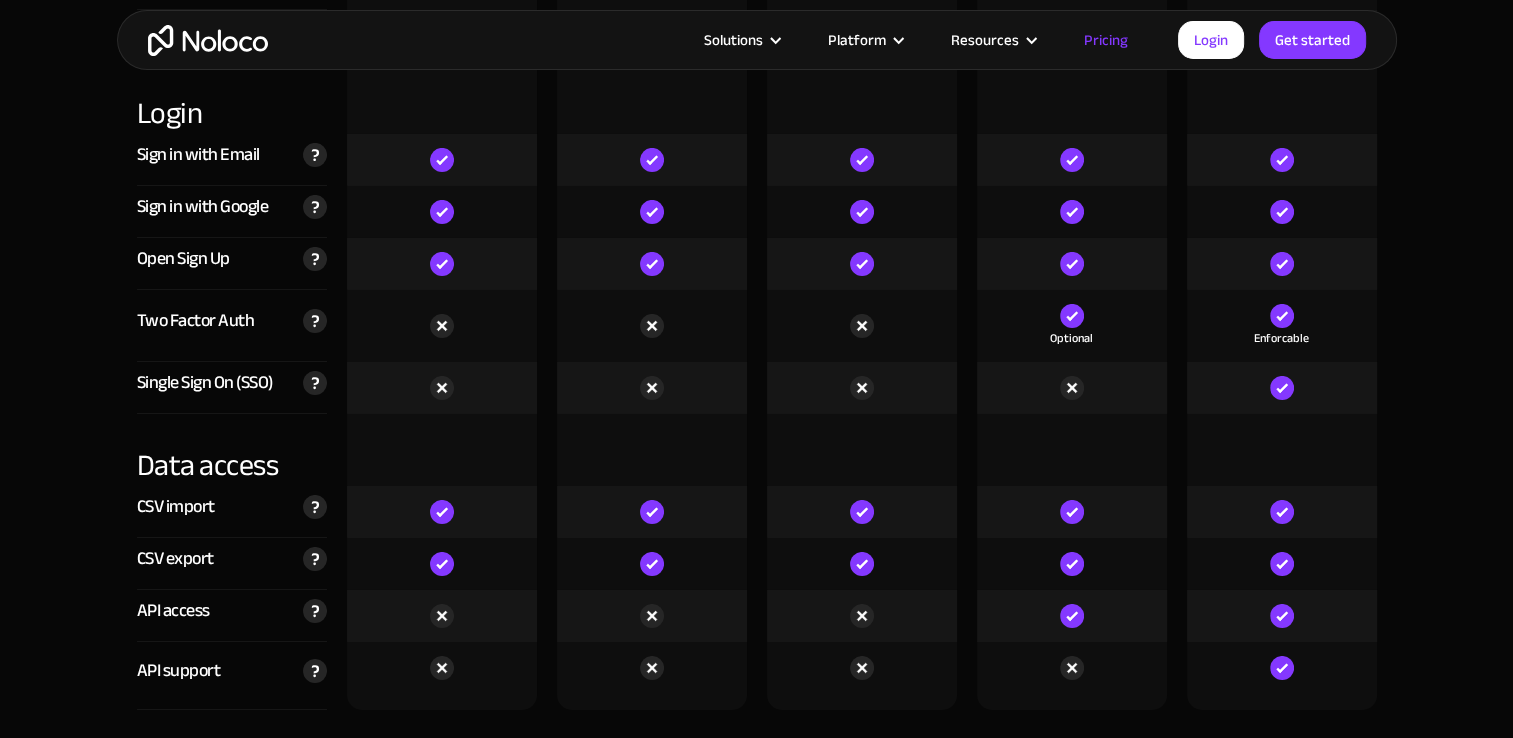 scroll, scrollTop: 6900, scrollLeft: 0, axis: vertical 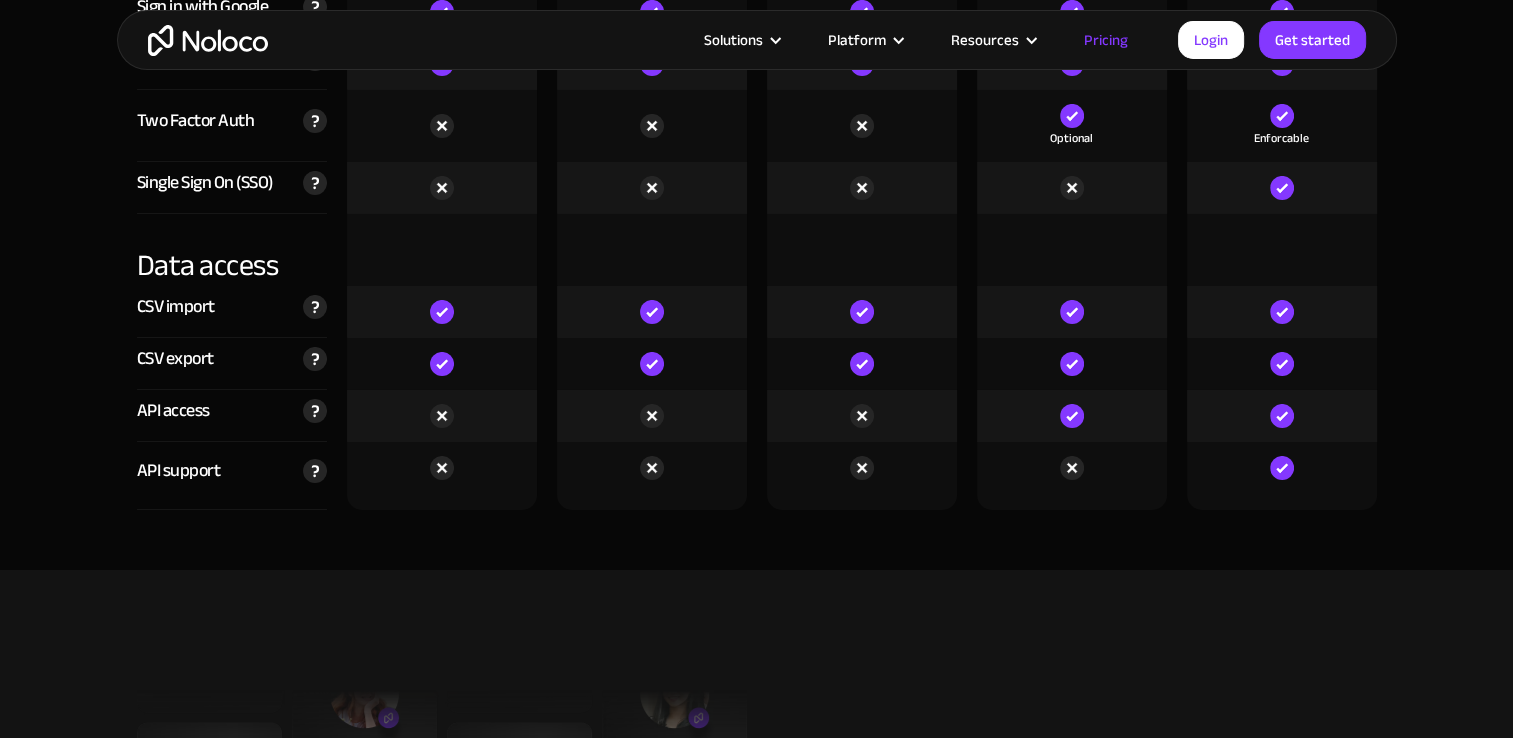 click at bounding box center (1072, 476) 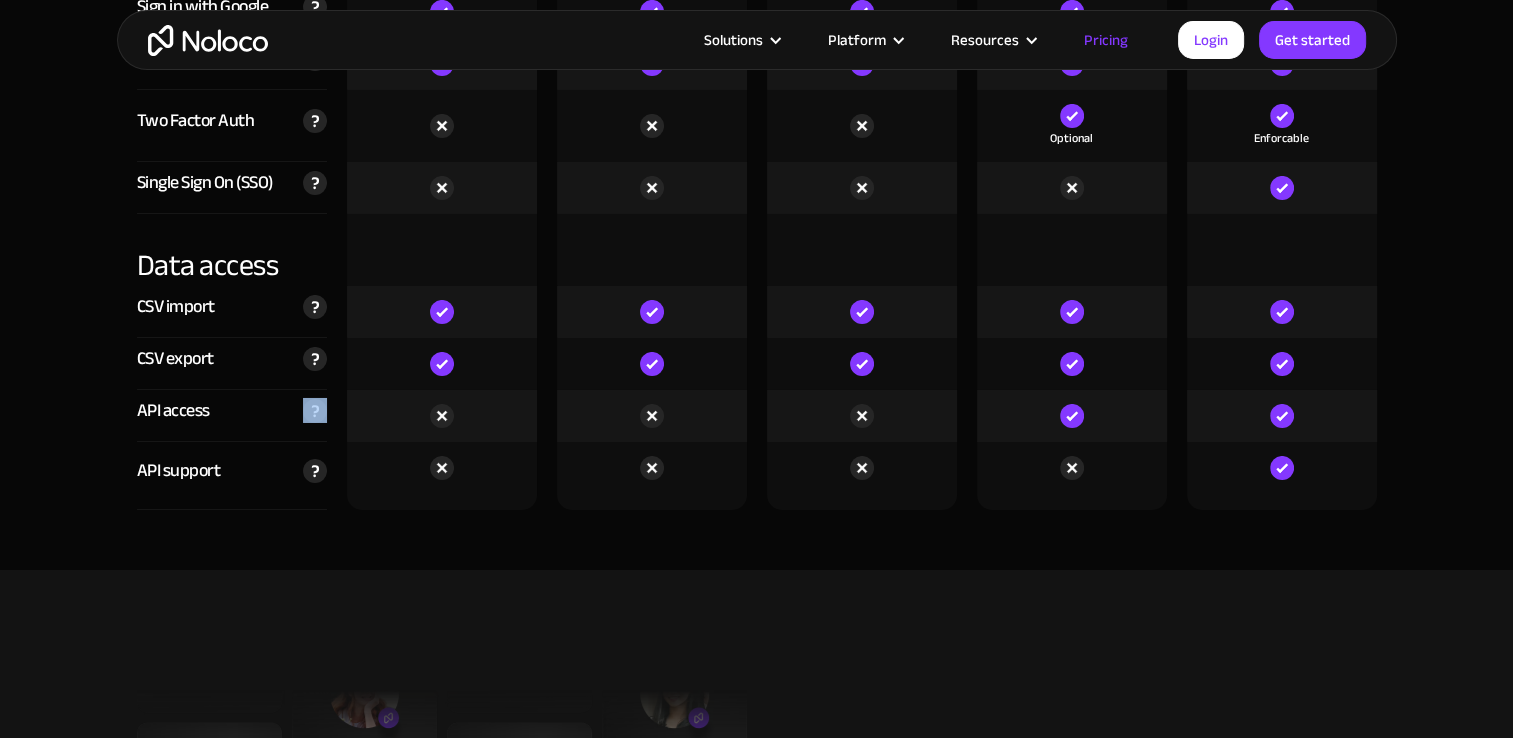 click on "API access Fetch, create, update and delete records in your app via your app's custom GraphQL API." at bounding box center (232, 416) 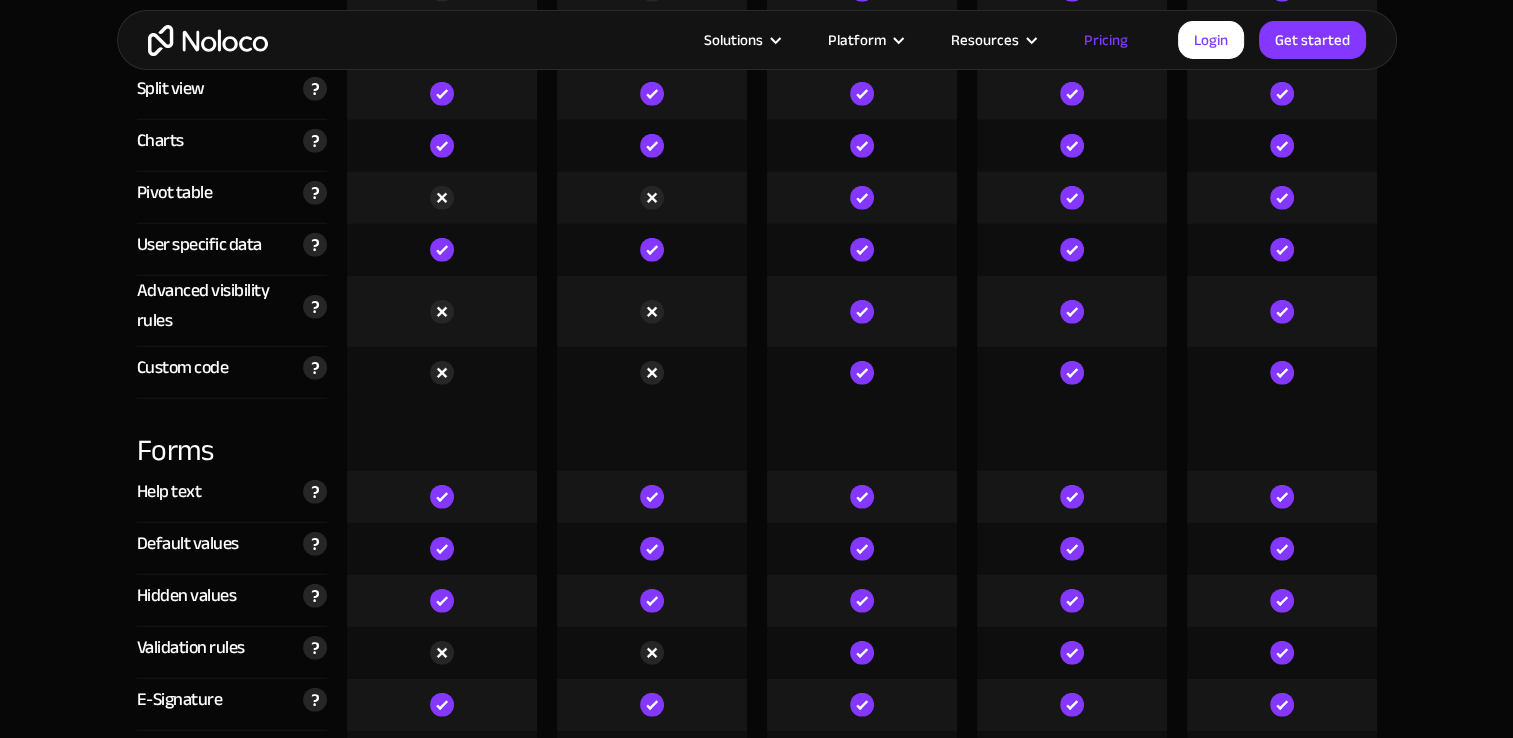 scroll, scrollTop: 5100, scrollLeft: 0, axis: vertical 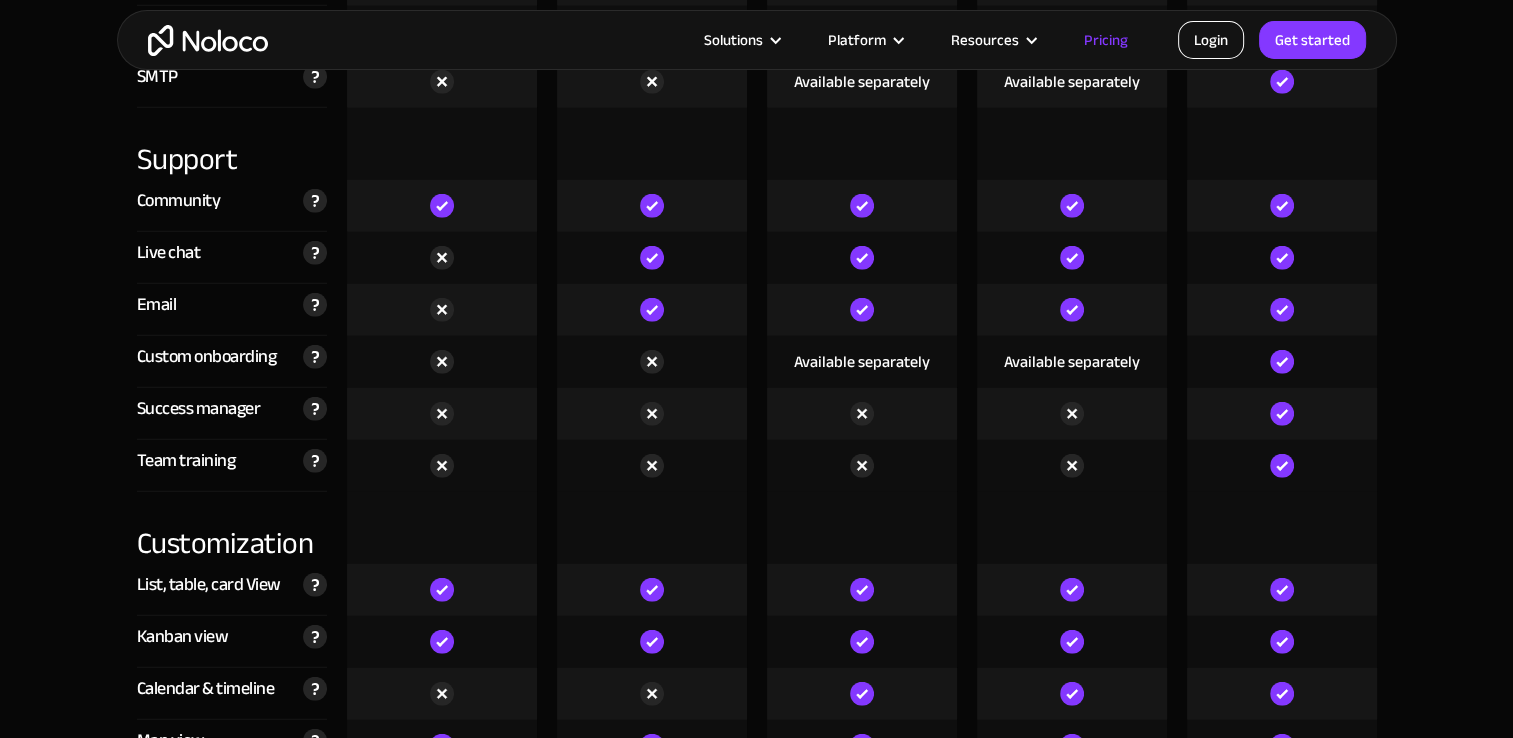 click on "Login" at bounding box center [1211, 40] 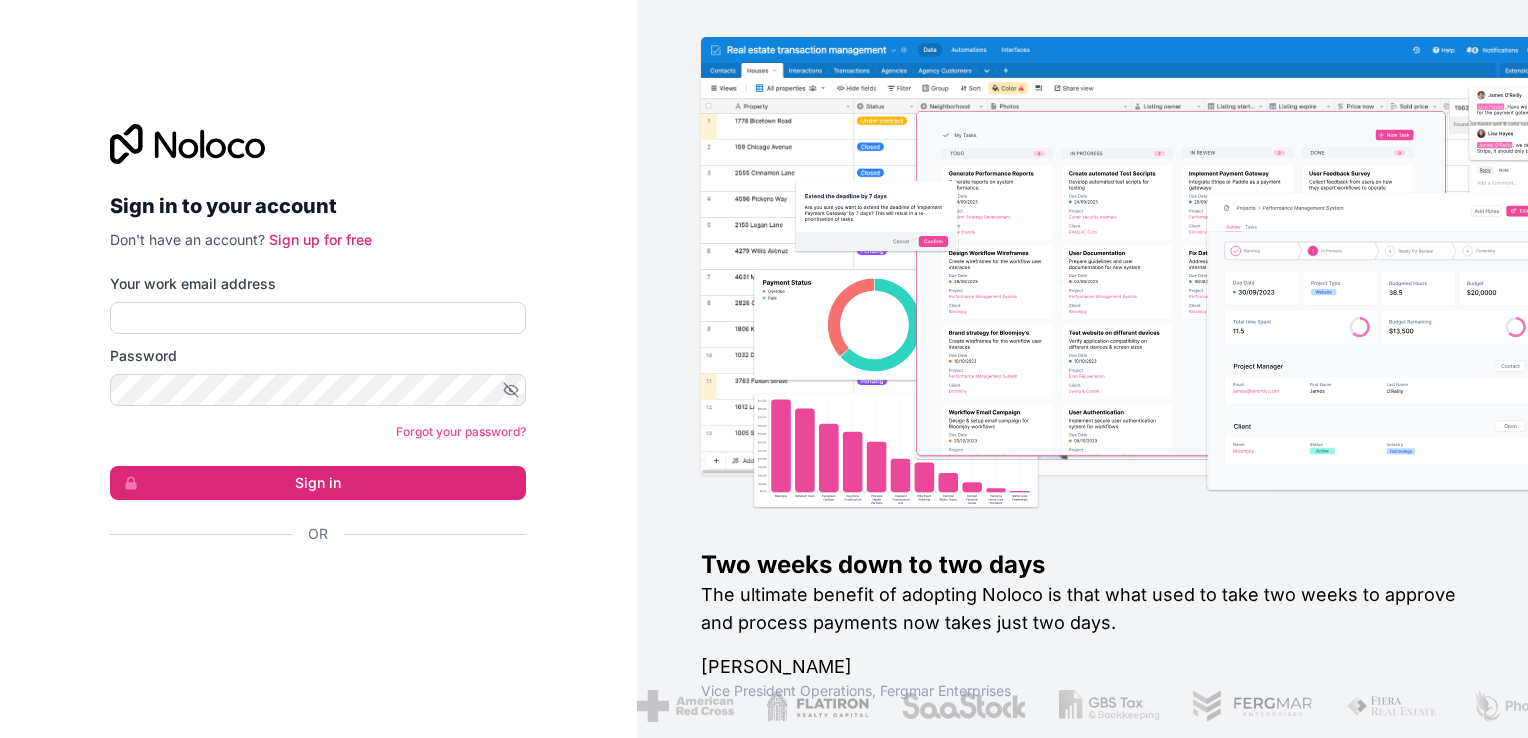 scroll, scrollTop: 0, scrollLeft: 0, axis: both 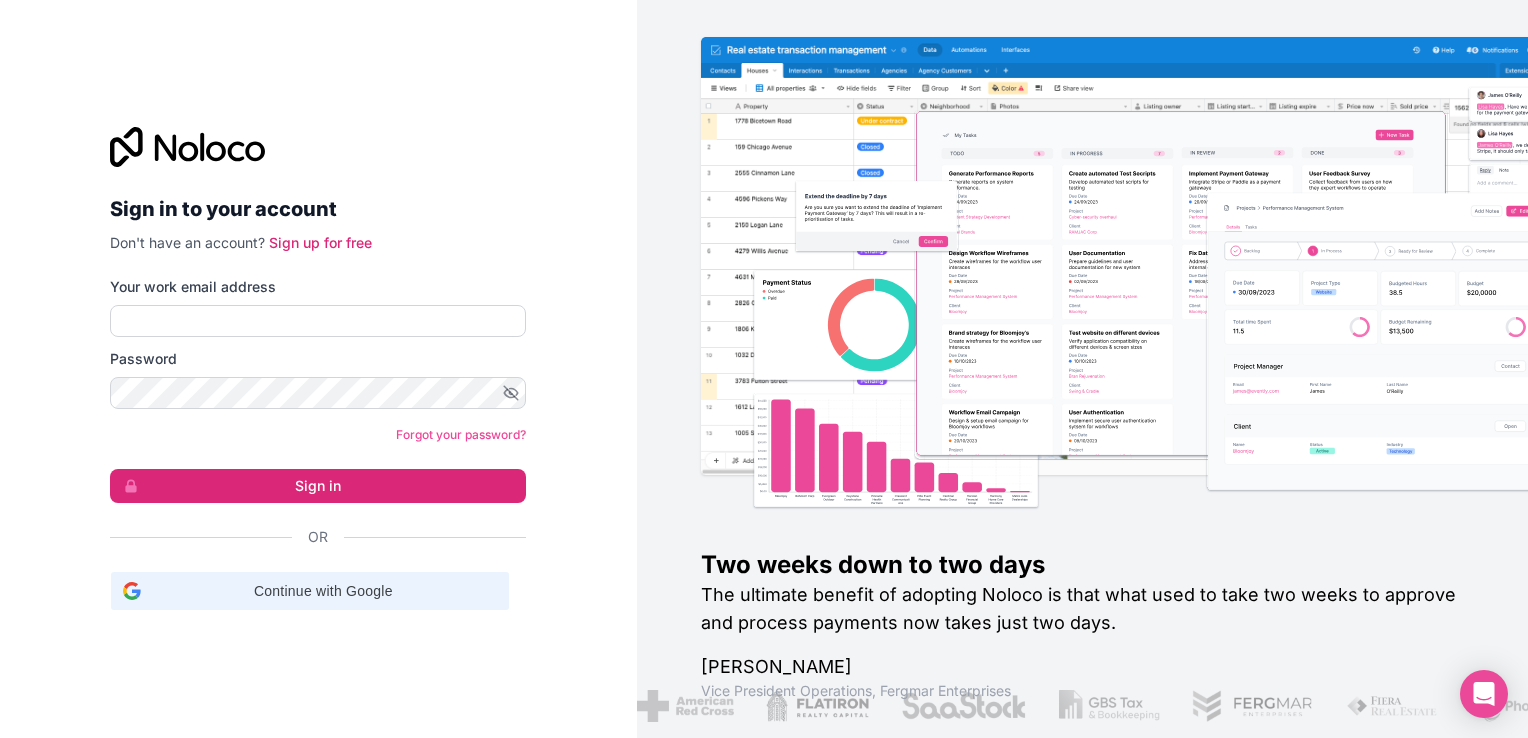 click on "Continue with Google" at bounding box center [323, 591] 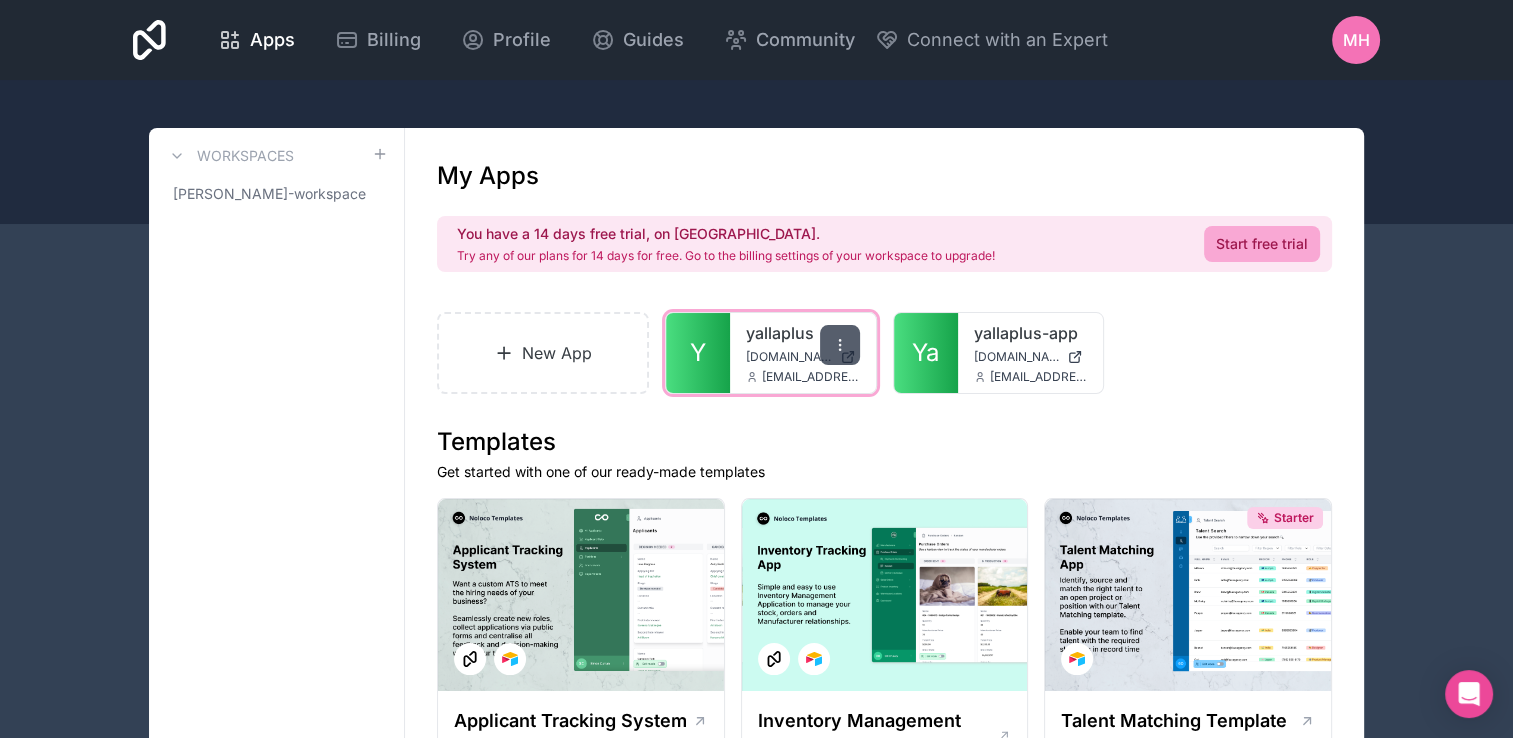 click 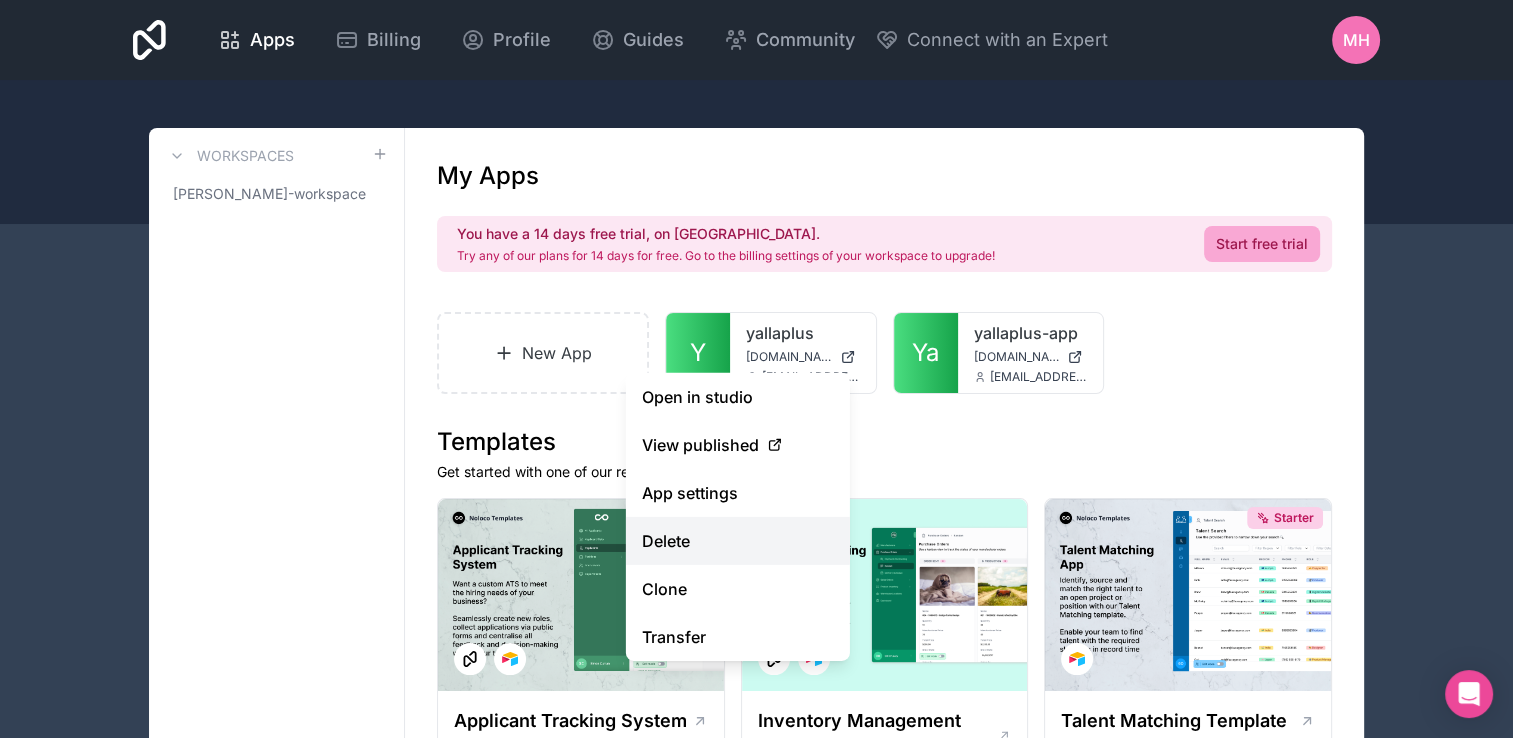 click on "Delete" at bounding box center [738, 541] 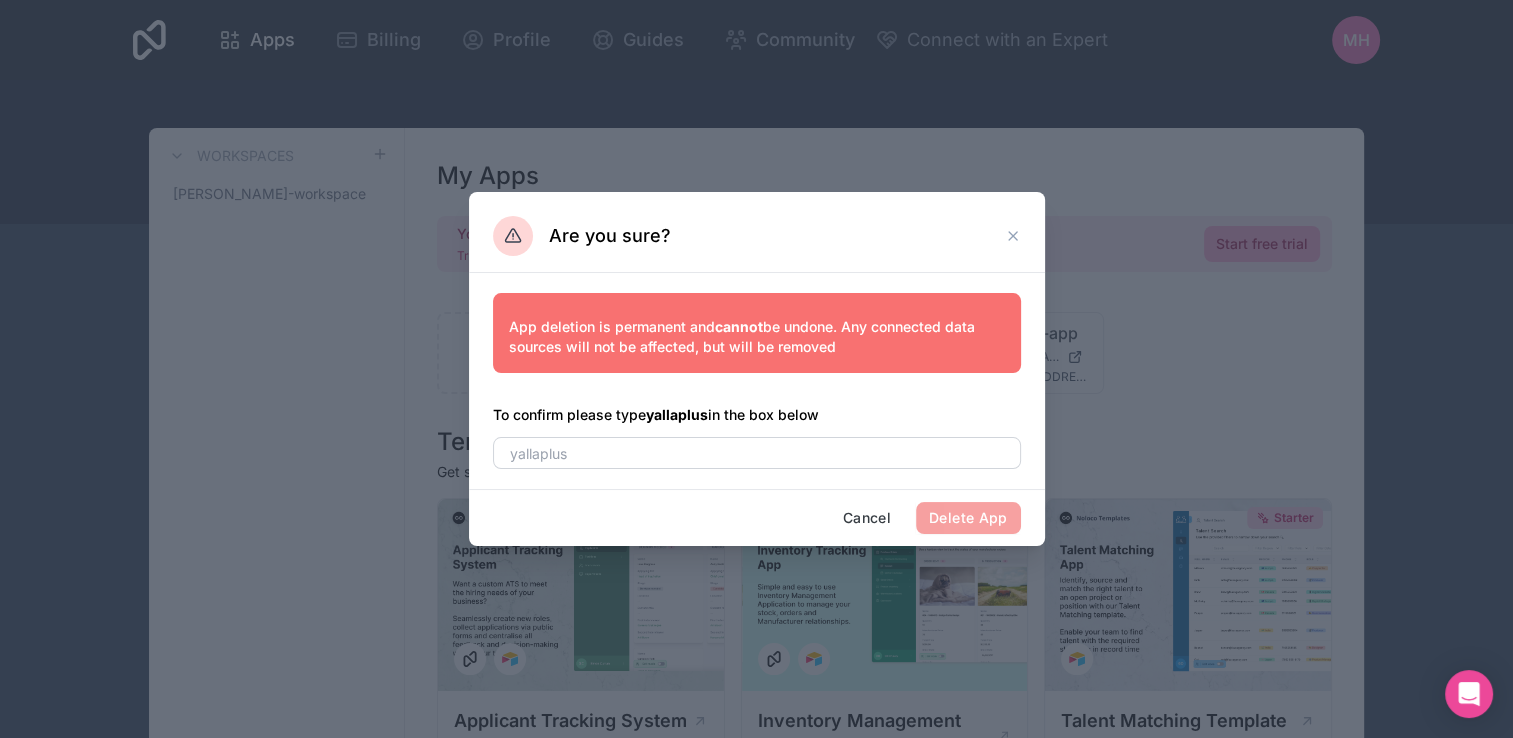 click 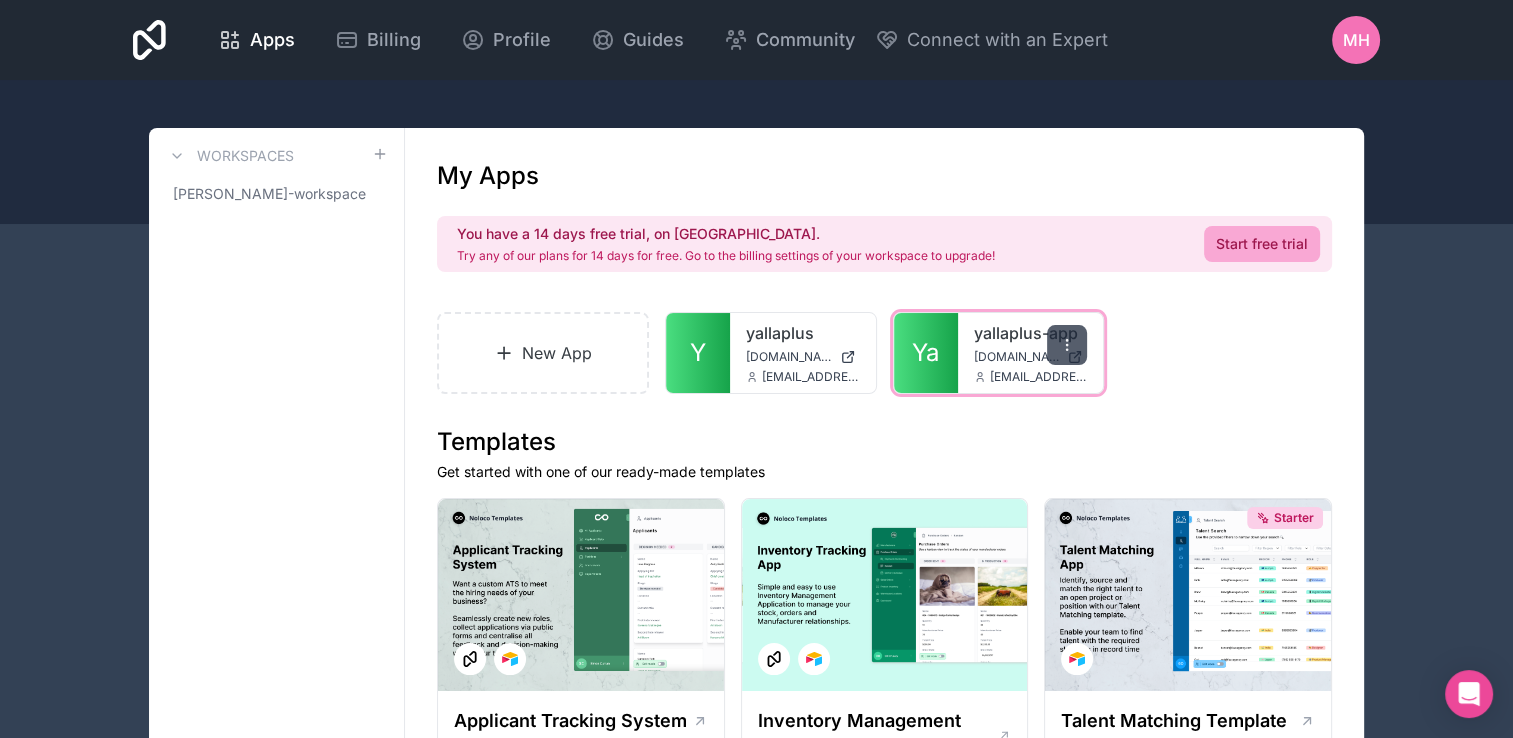 click at bounding box center (1067, 345) 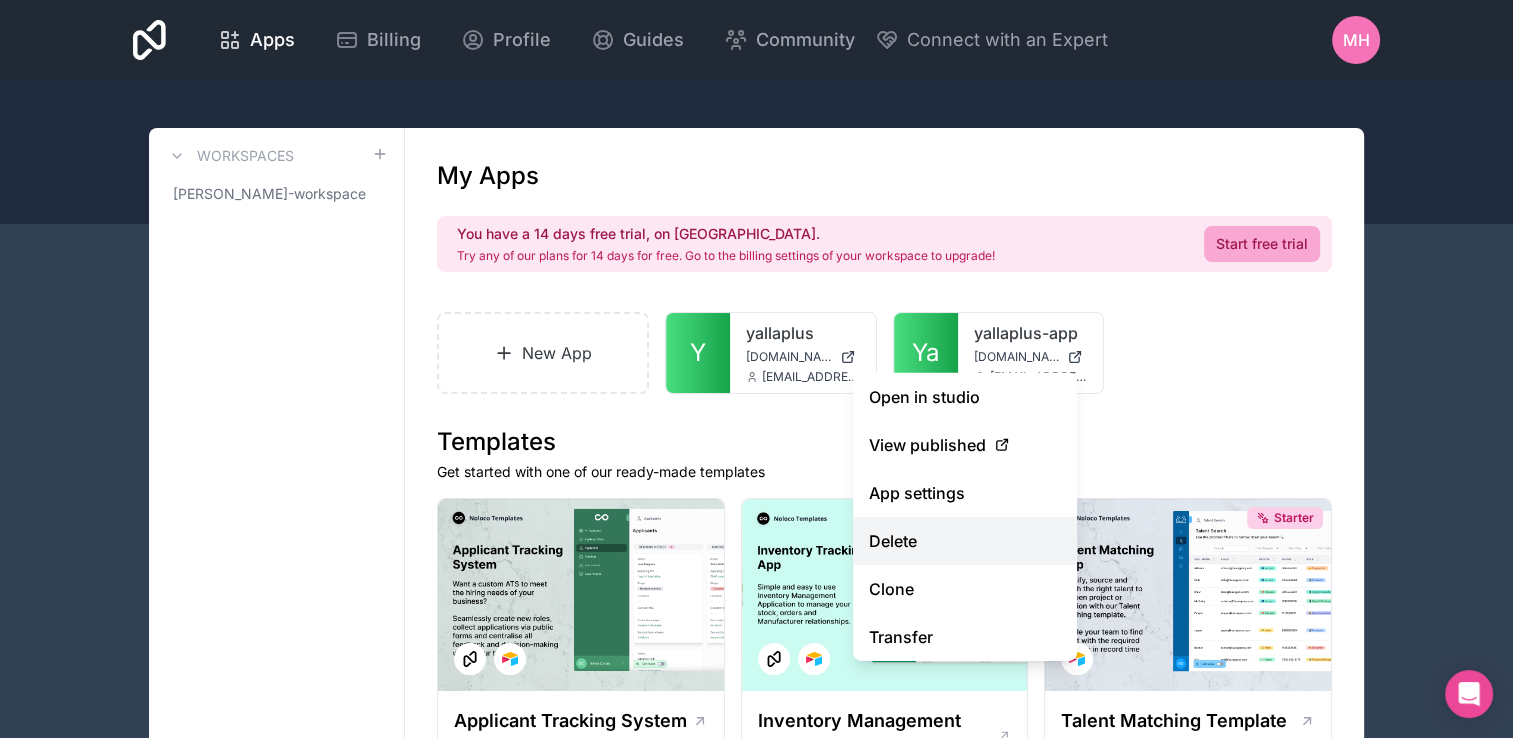 click on "Delete" at bounding box center [965, 541] 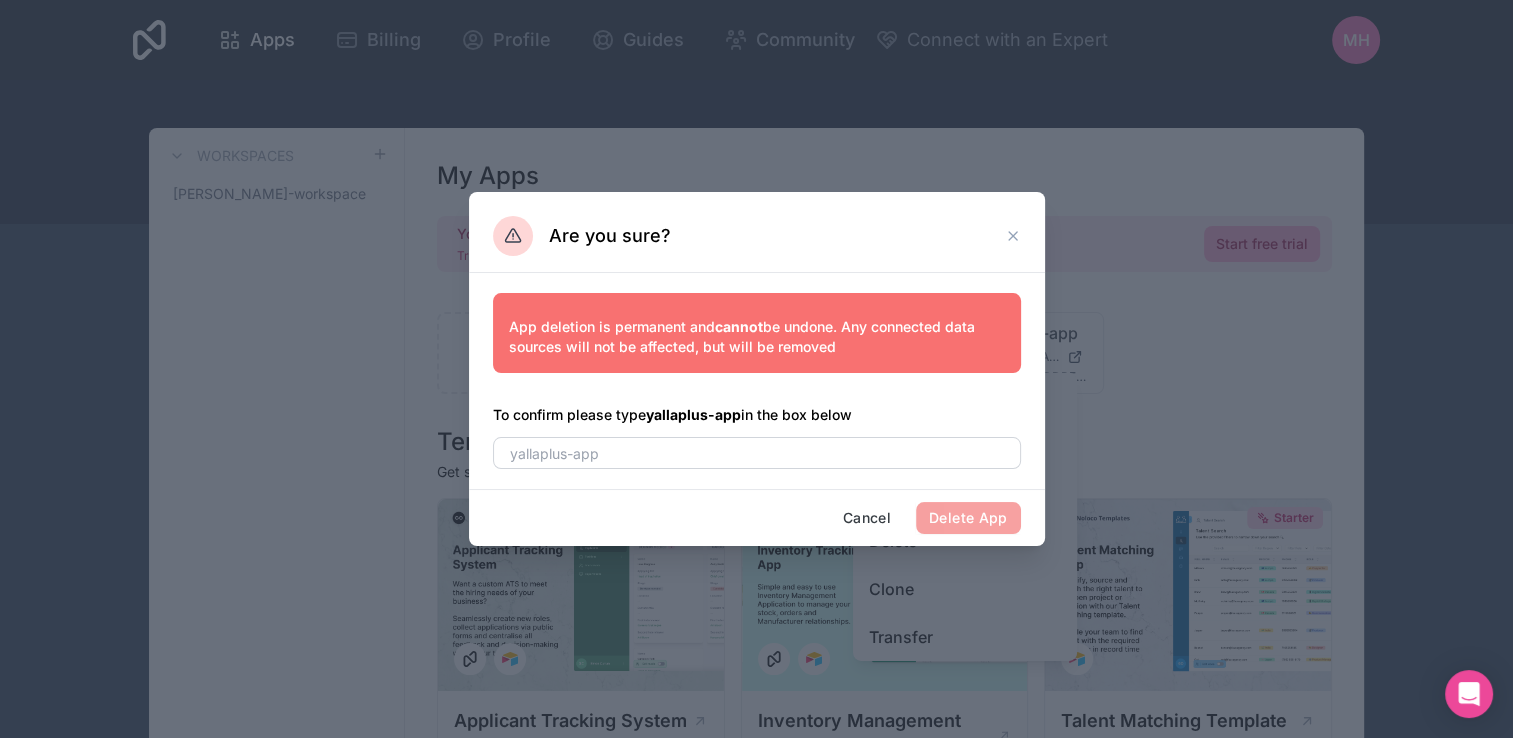 click on "Delete App" at bounding box center [968, 518] 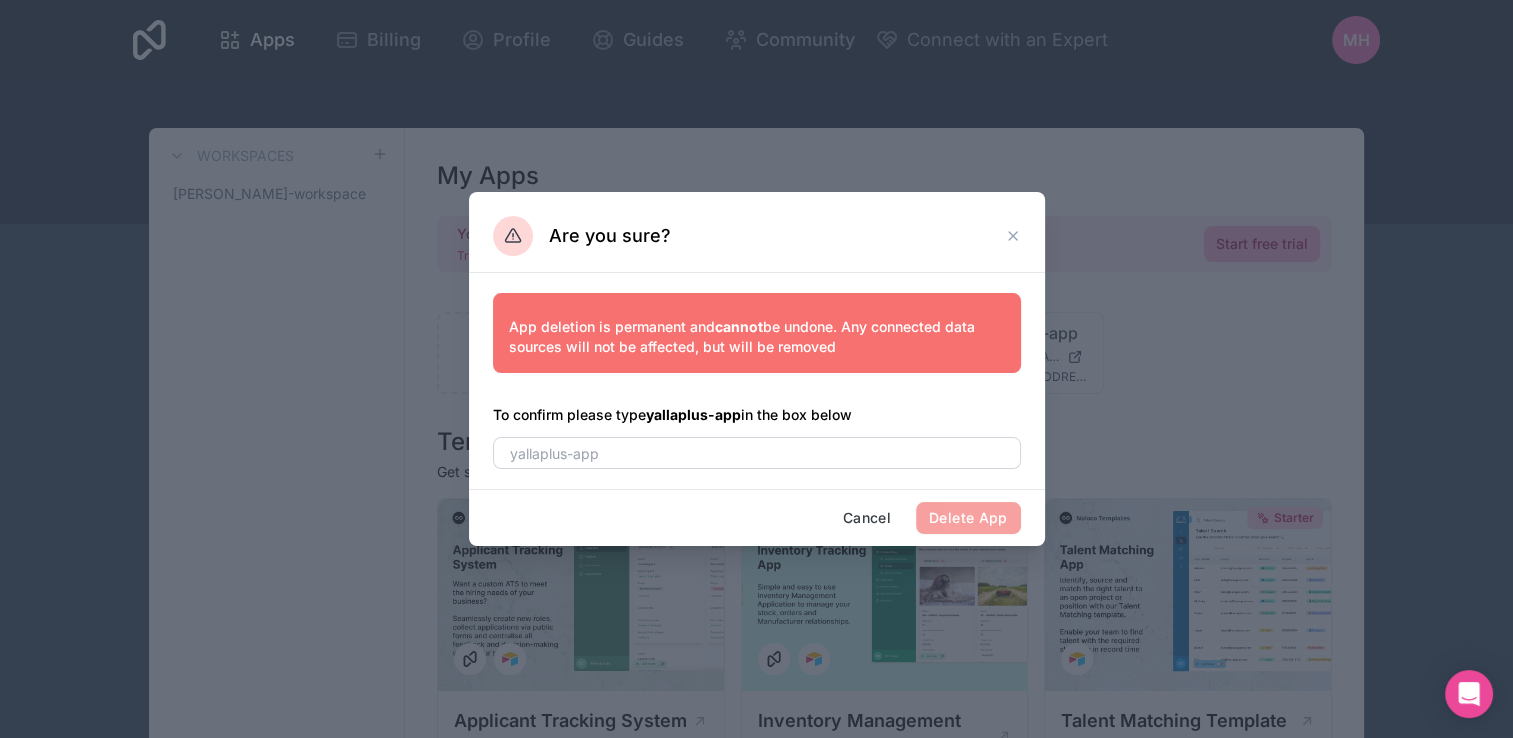 click at bounding box center [757, 447] 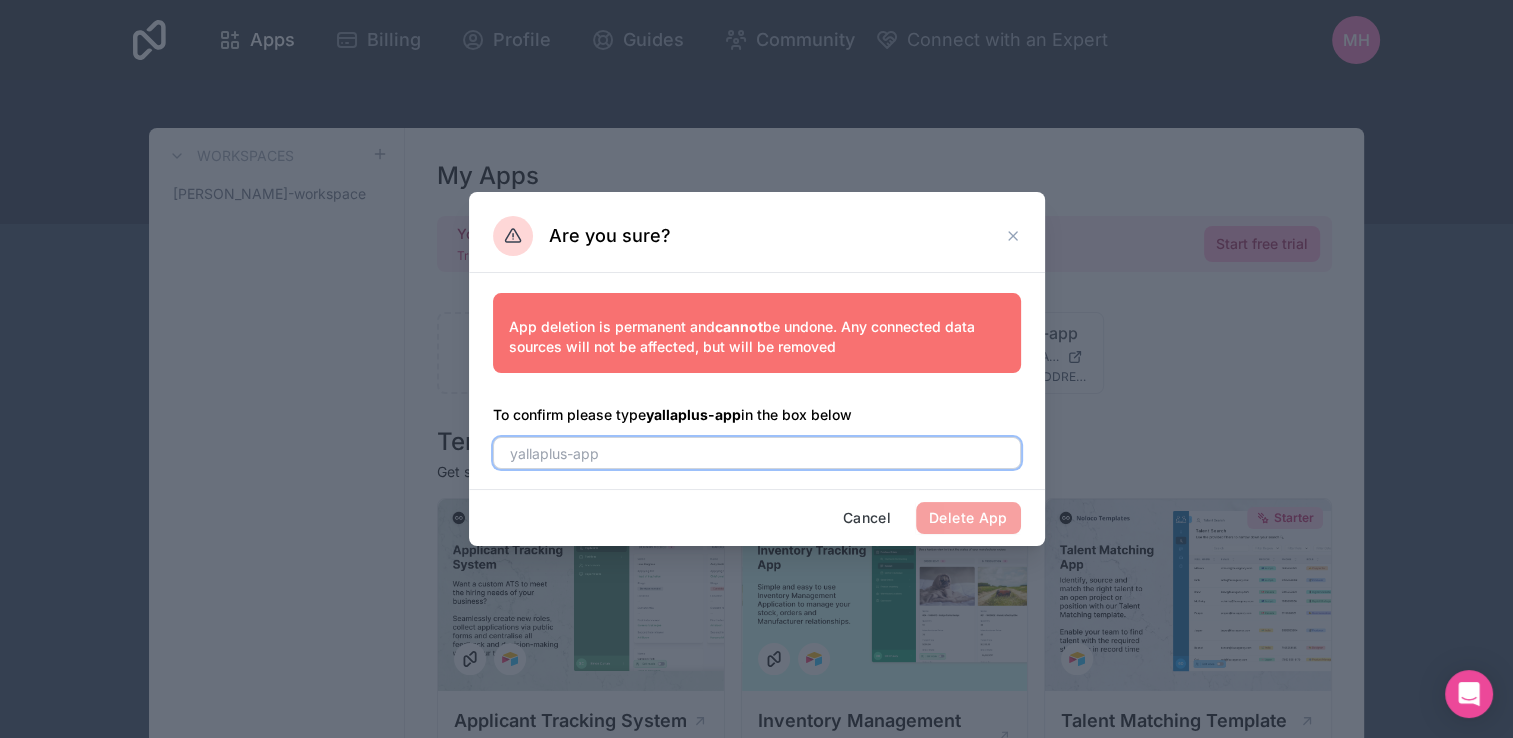 click at bounding box center (757, 453) 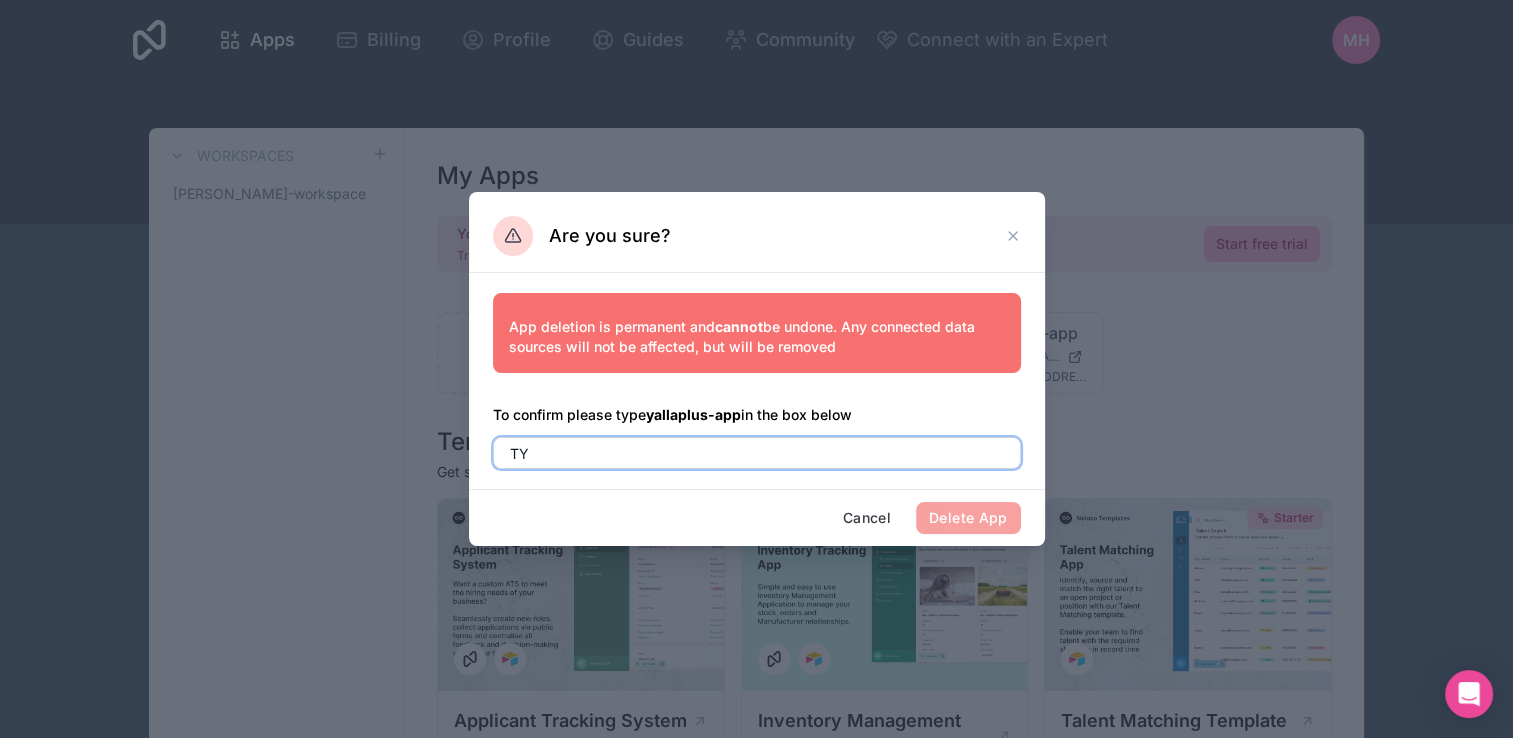type on "T" 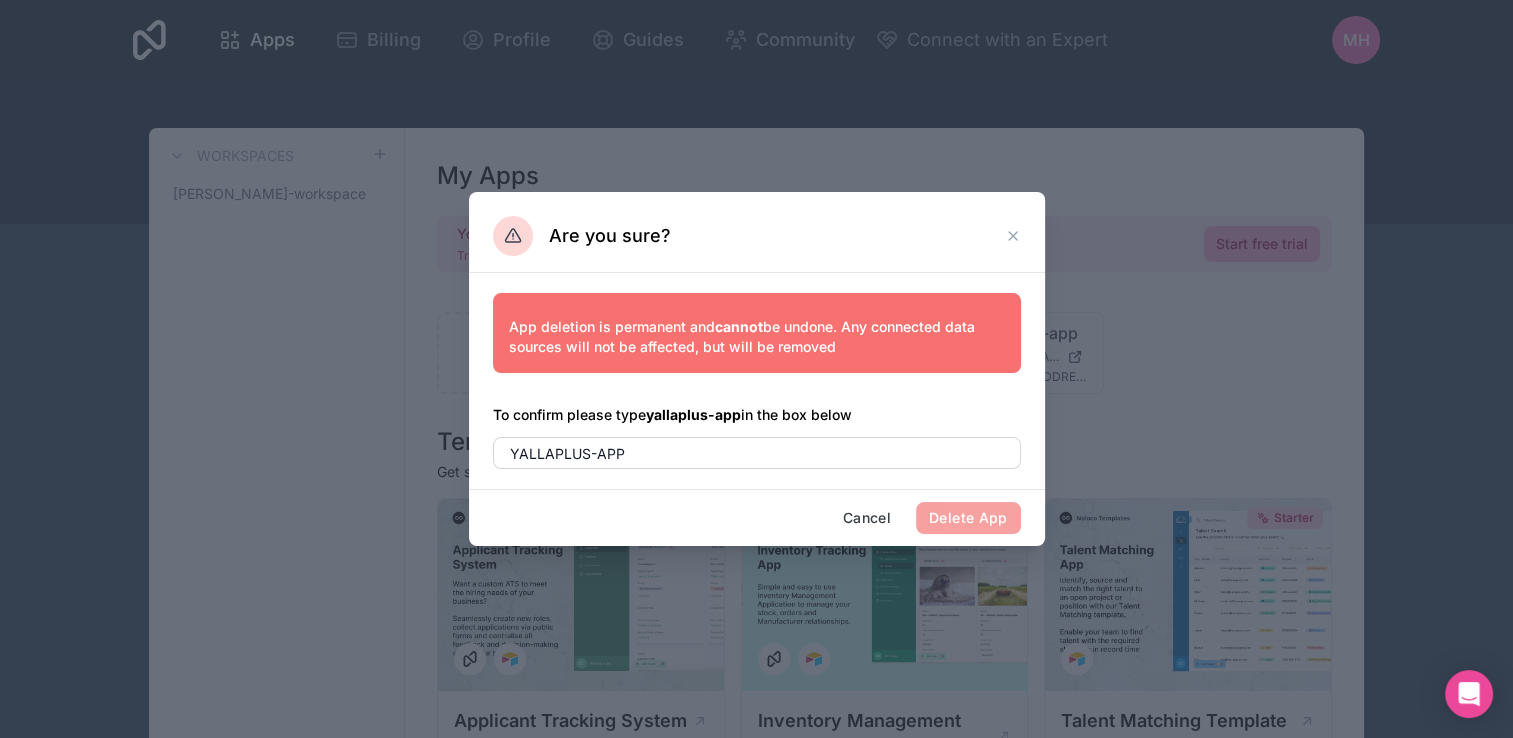 click on "Delete App" at bounding box center [968, 518] 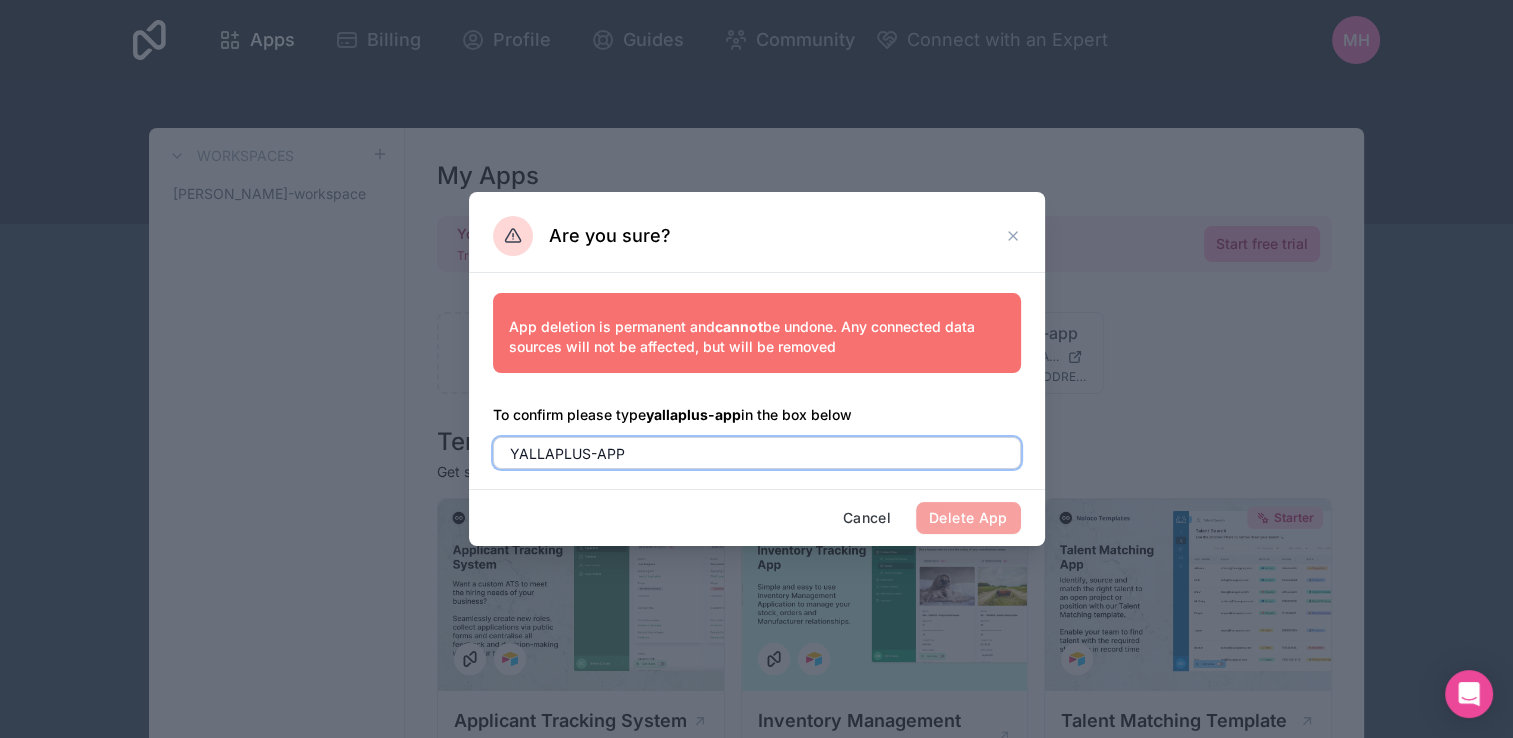 click on "YALLAPLUS-APP" at bounding box center [757, 453] 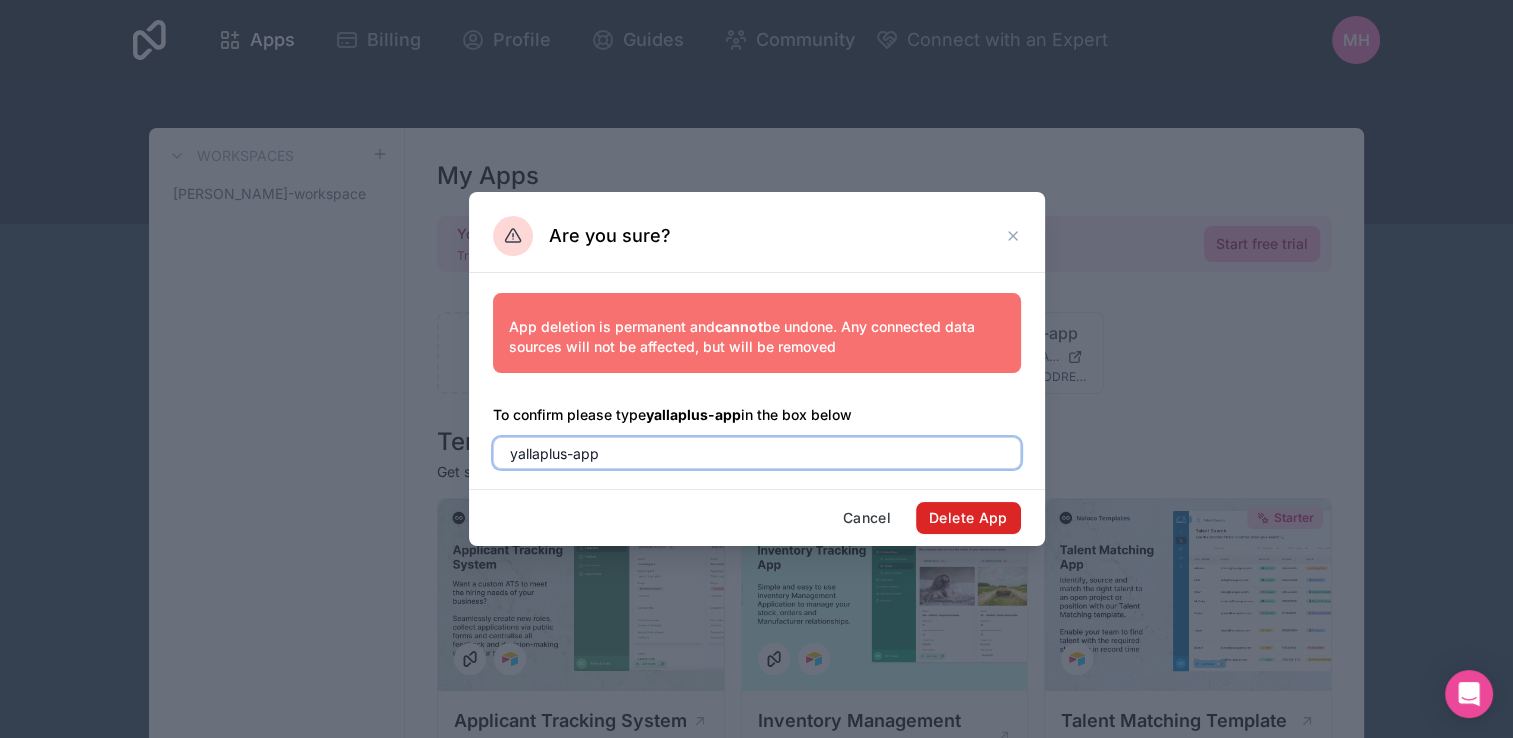 type on "yallaplus-app" 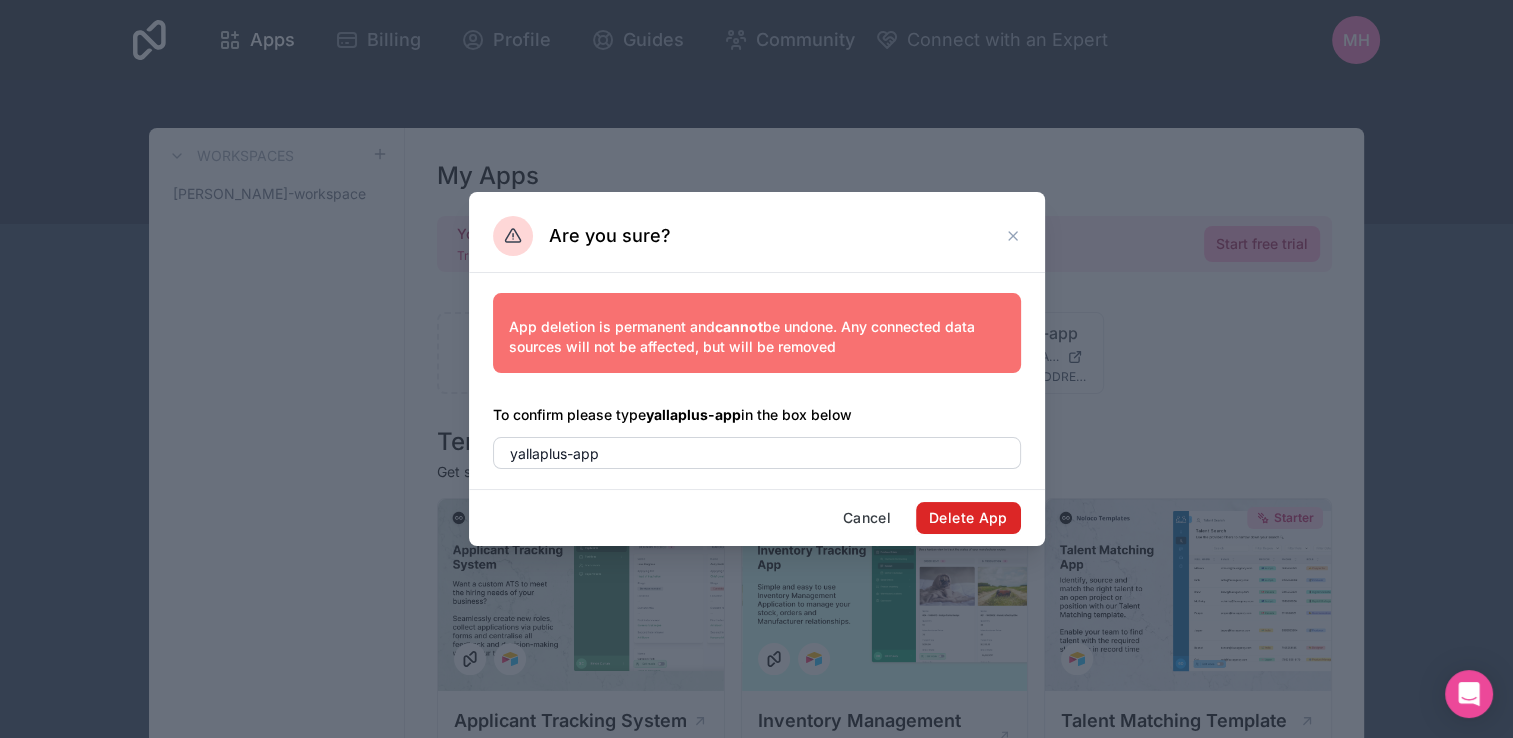 click on "Delete App" at bounding box center [968, 518] 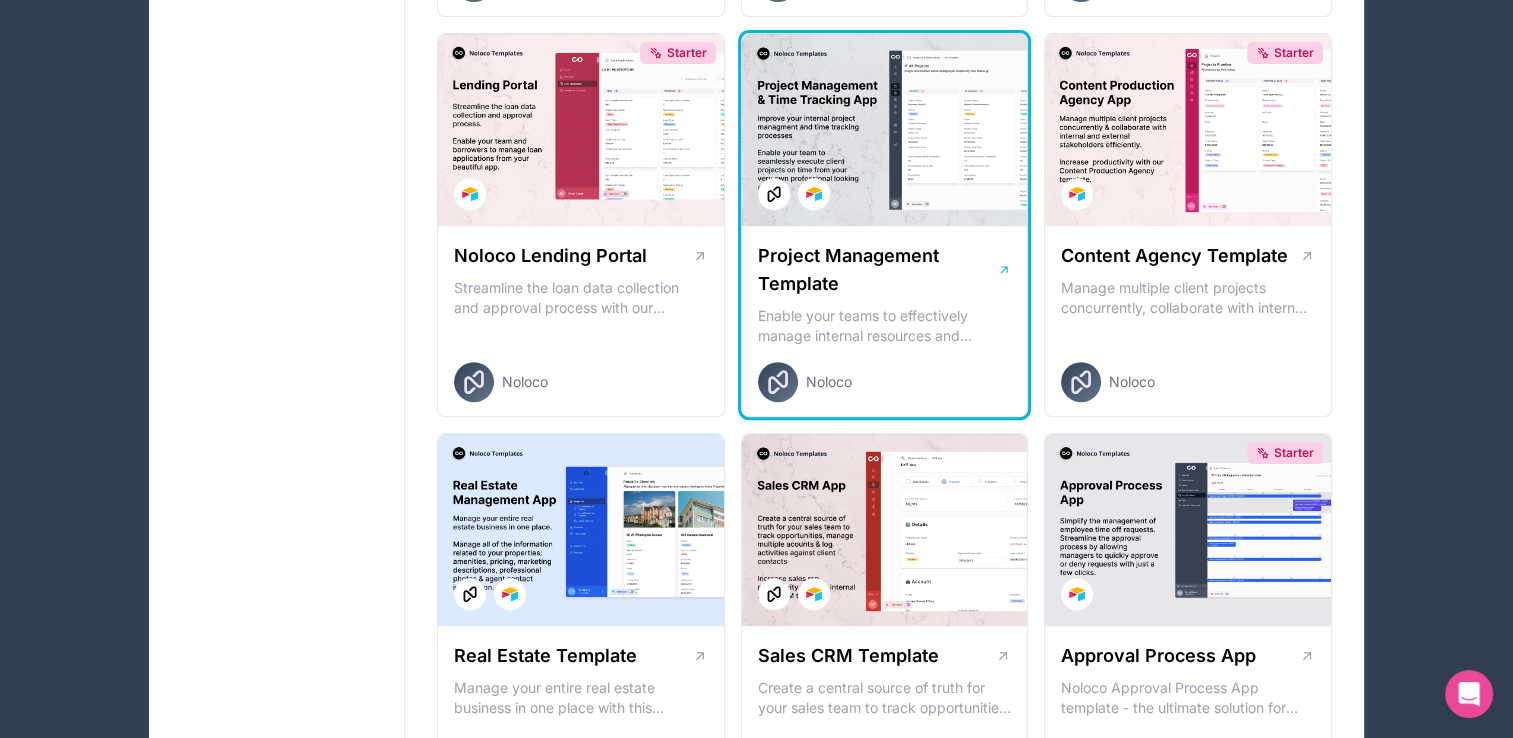 scroll, scrollTop: 900, scrollLeft: 0, axis: vertical 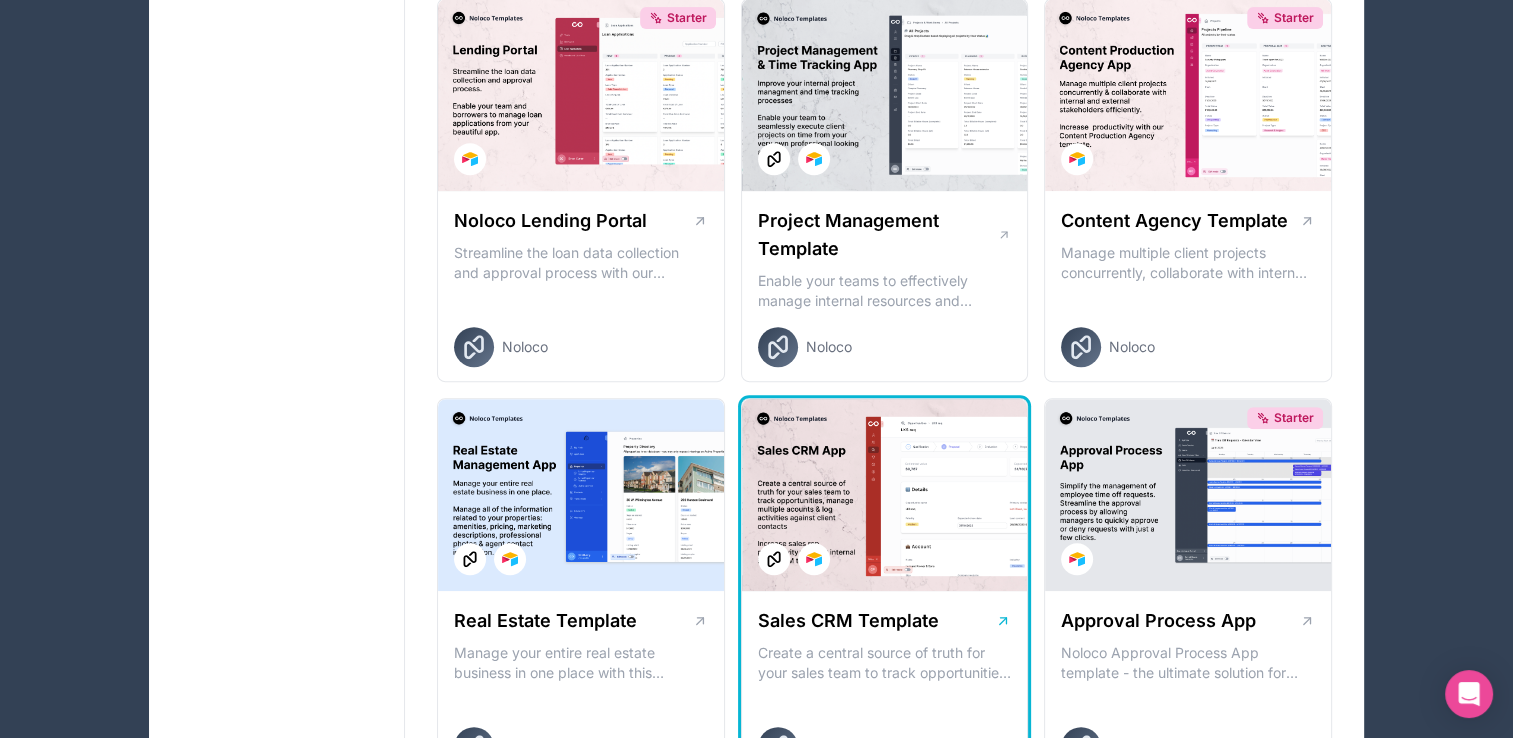 click at bounding box center [885, 495] 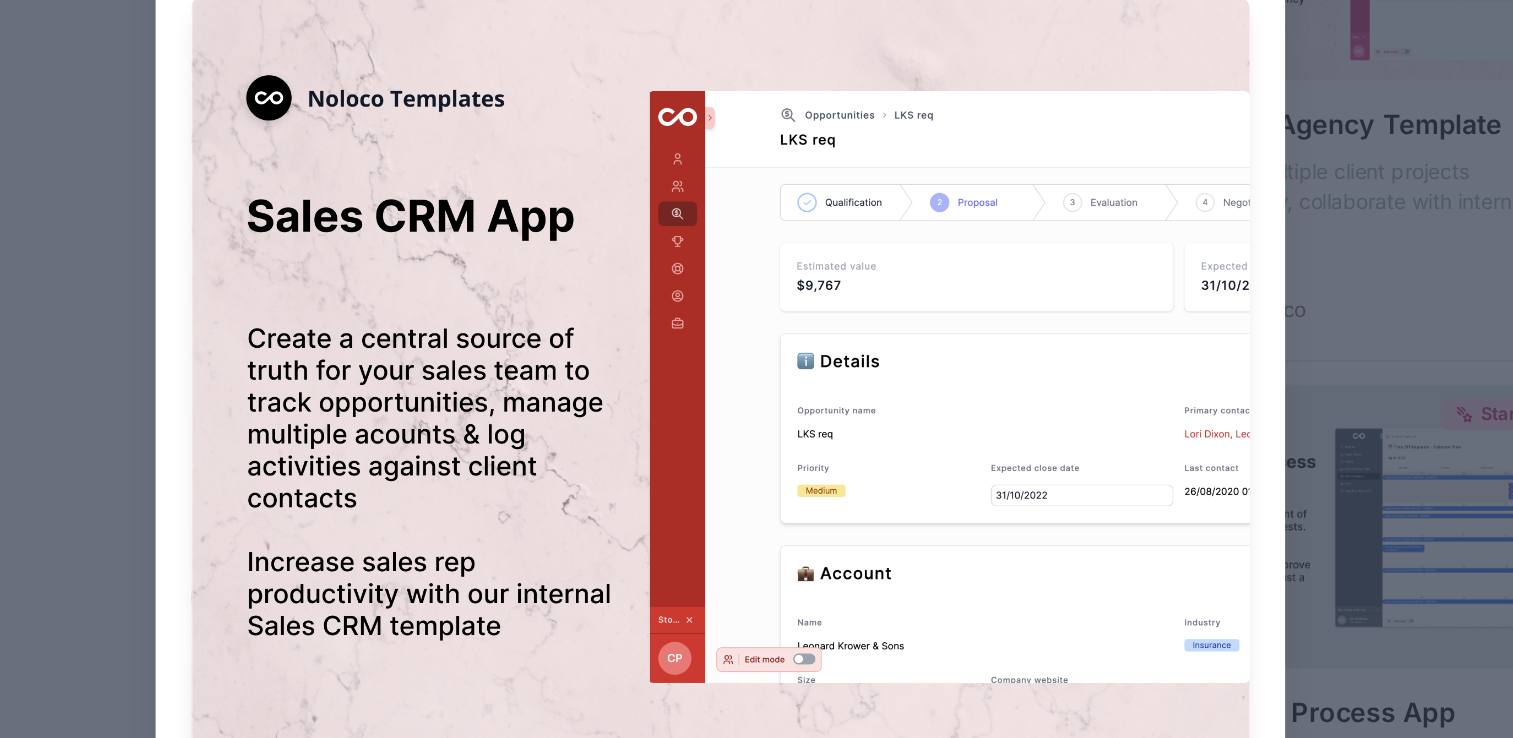 scroll, scrollTop: 899, scrollLeft: 0, axis: vertical 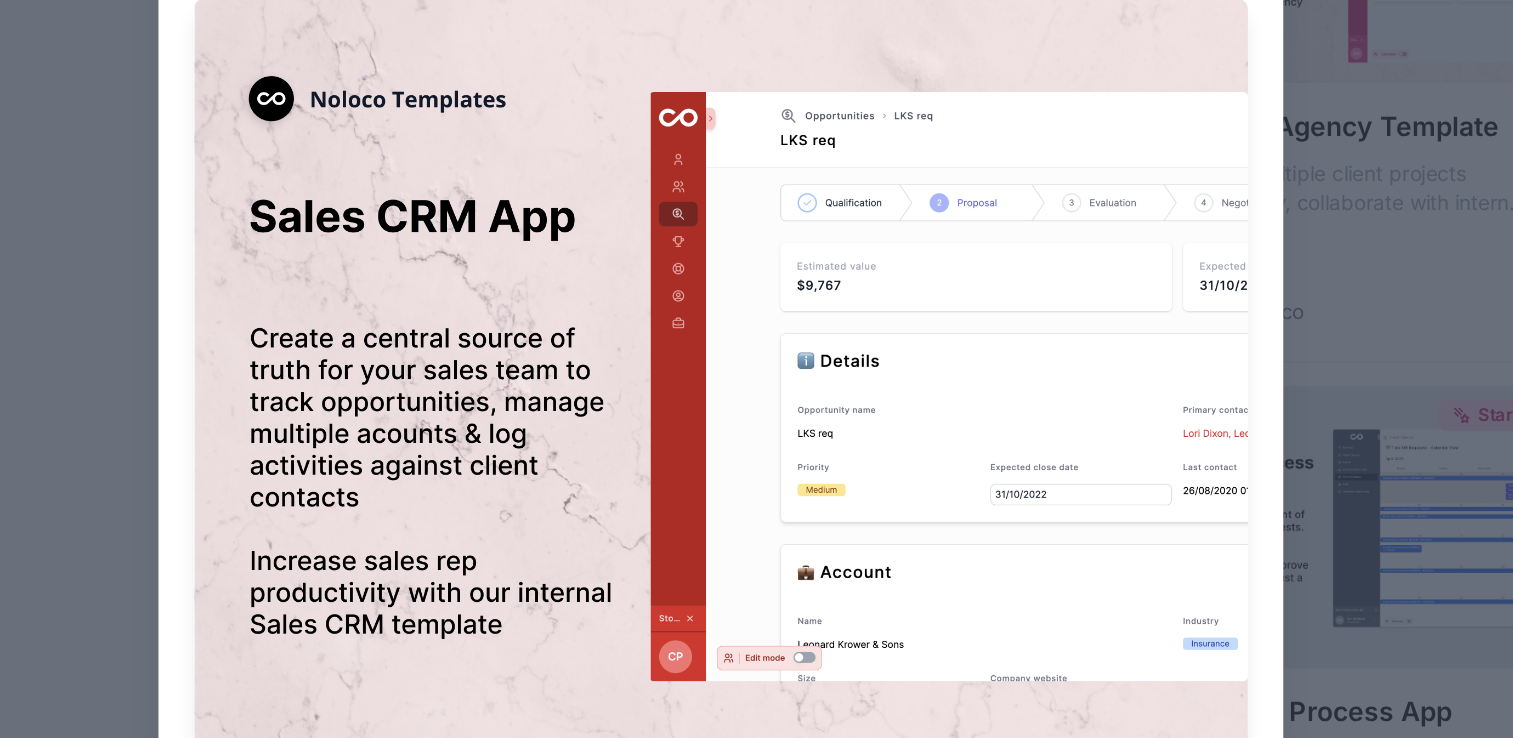 click at bounding box center (756, 369) 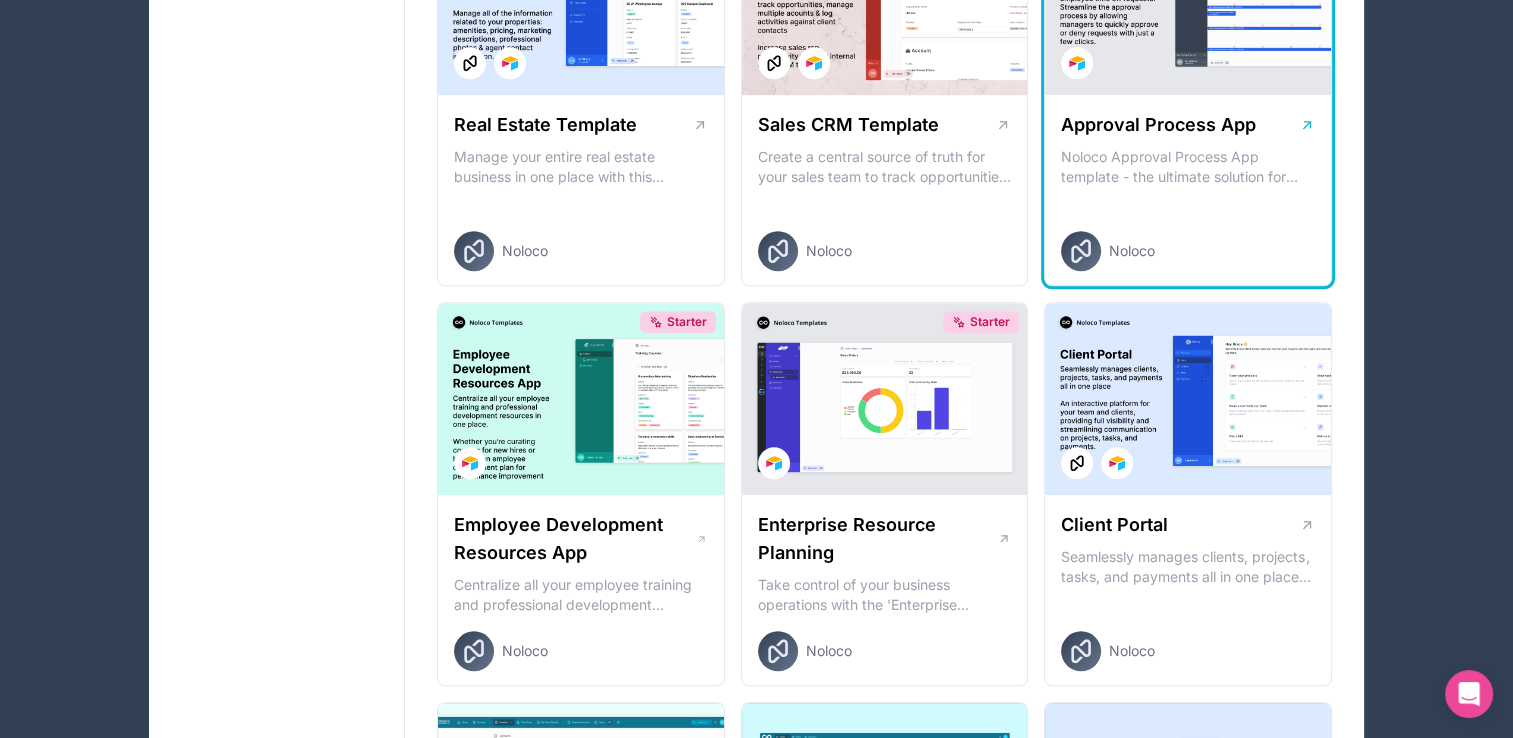 scroll, scrollTop: 1399, scrollLeft: 0, axis: vertical 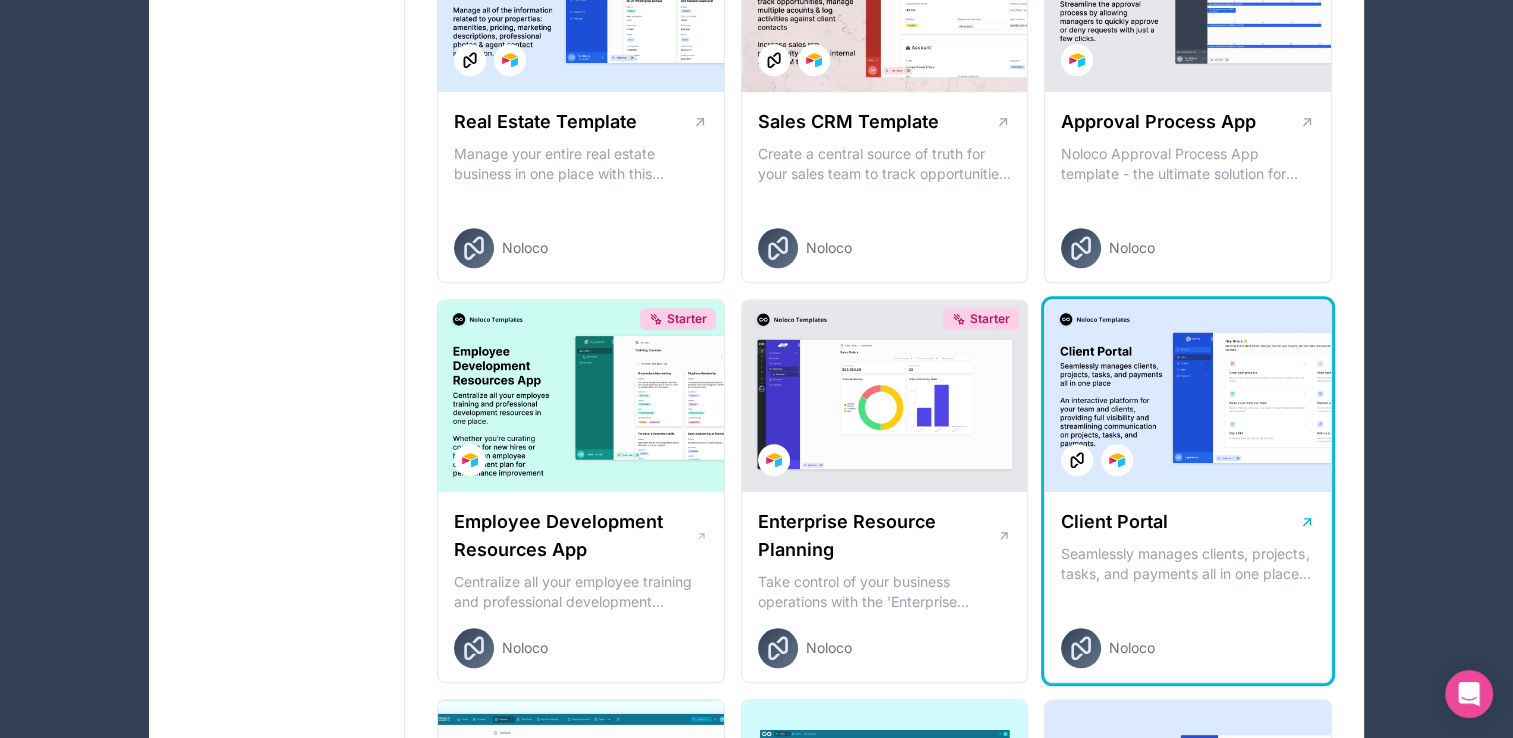 click at bounding box center (1188, 396) 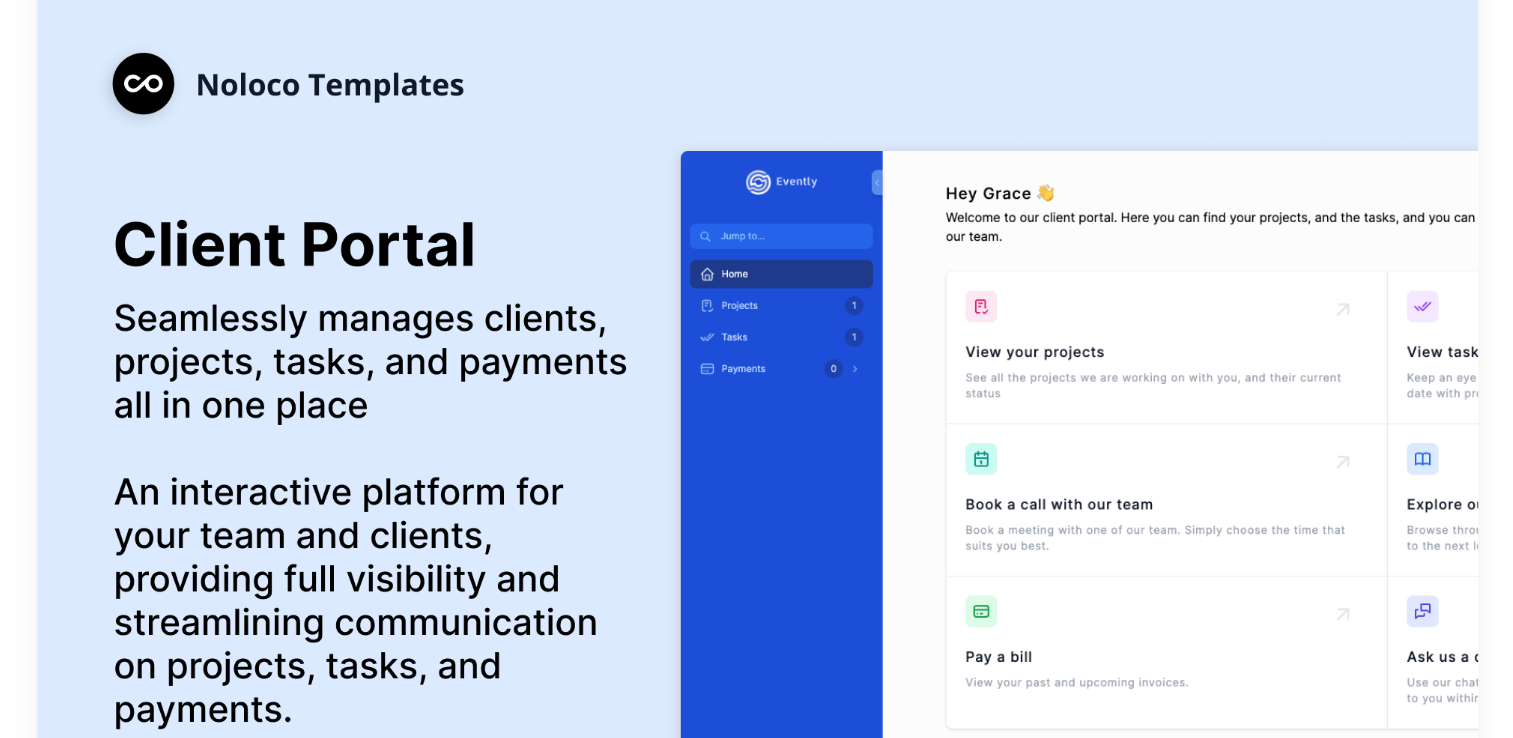 scroll, scrollTop: 1399, scrollLeft: 0, axis: vertical 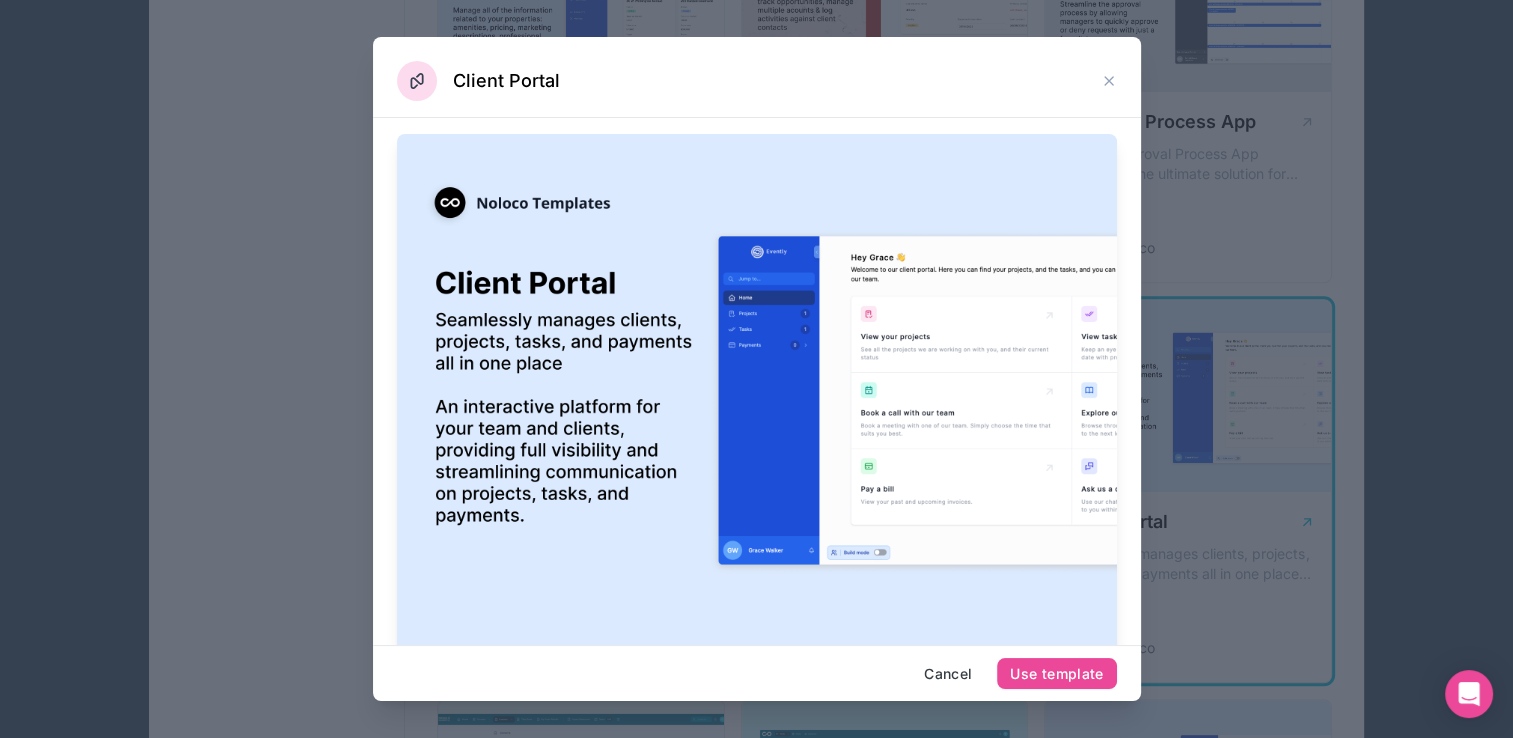 click at bounding box center (756, 369) 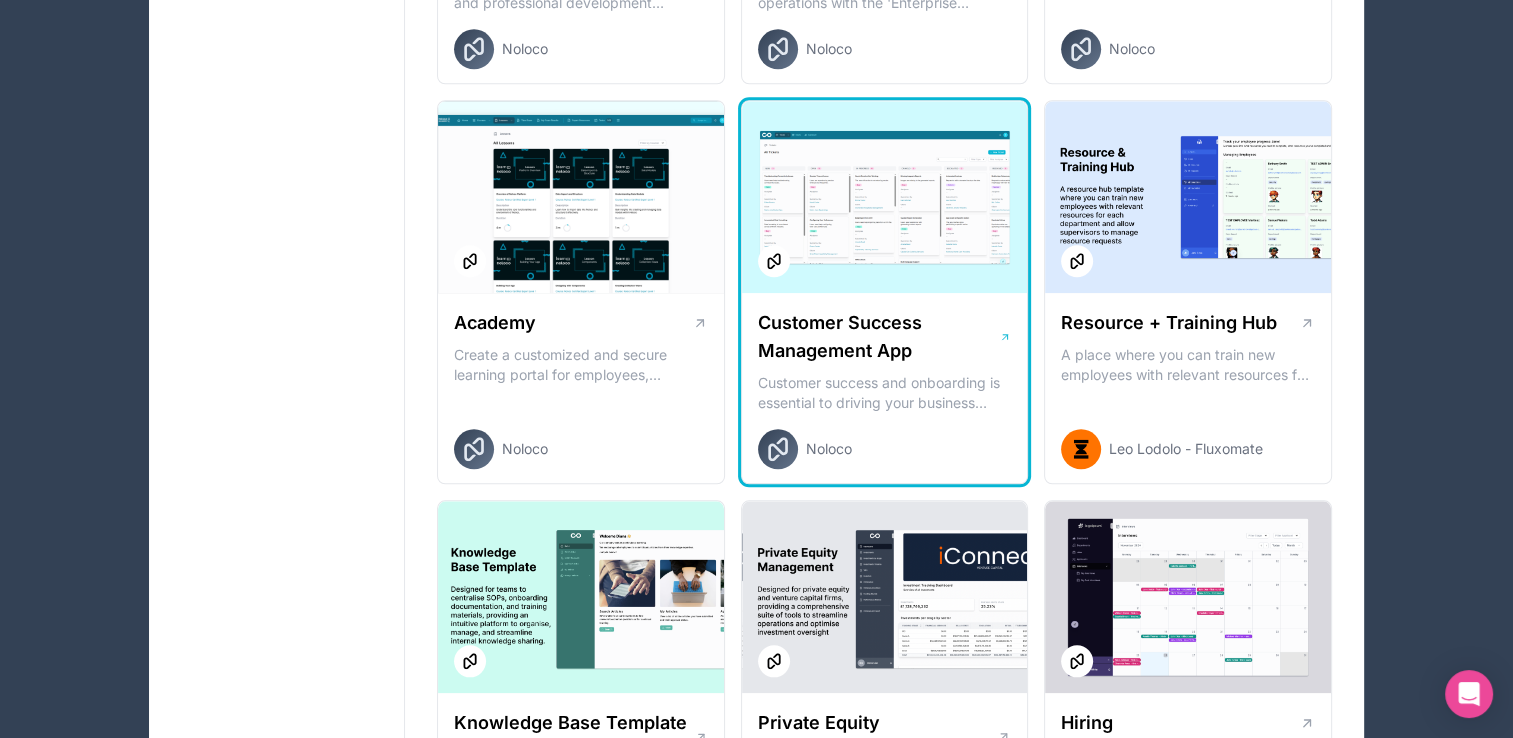 scroll, scrollTop: 1999, scrollLeft: 0, axis: vertical 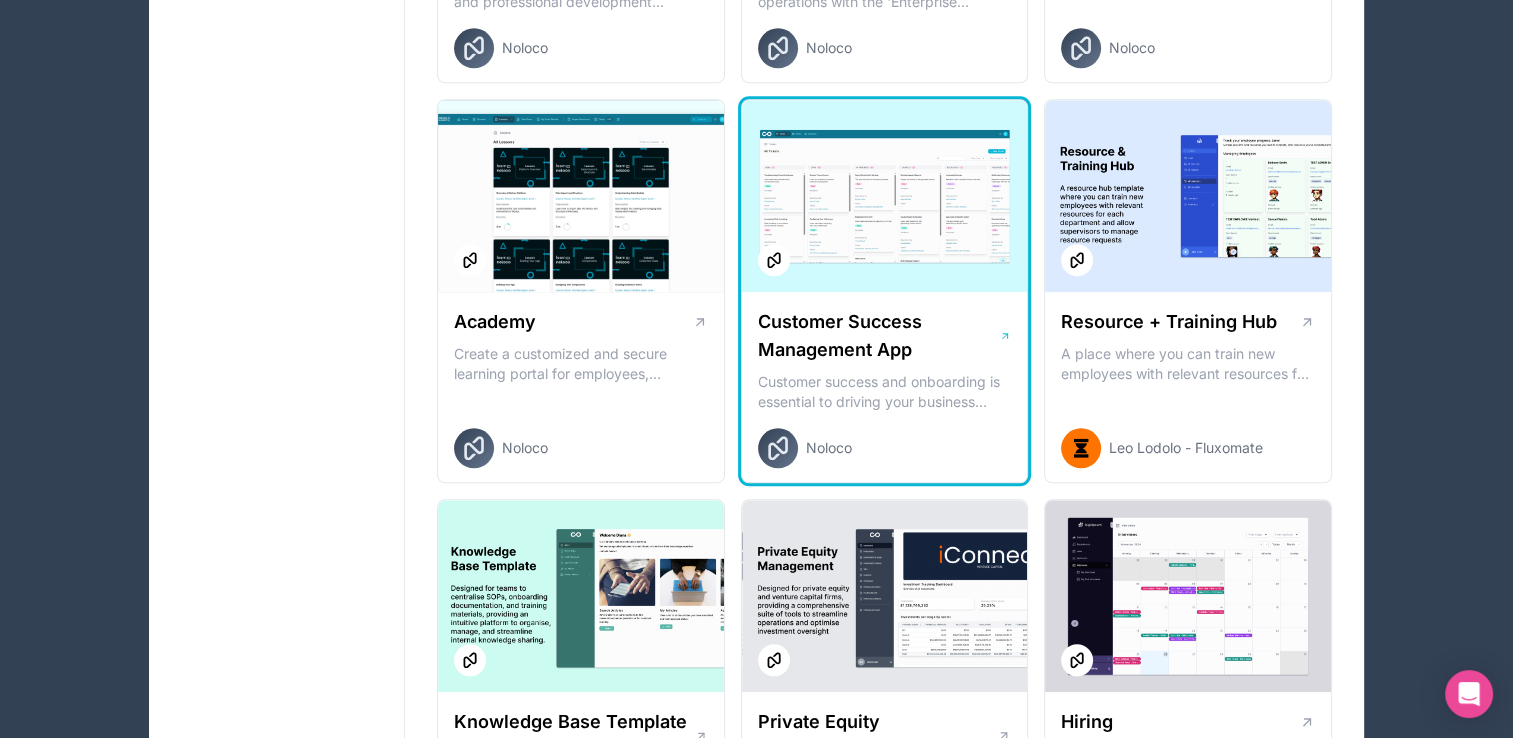 click on "Customer Success Management App Customer success and onboarding is essential to driving your business forward and ensuring retention. With this powerful implementation and onboarding tool, you can monitor the customer journeys and the overall health of your customer relationships. Account management can start with assigning the correct CSMs, tracking every meeting, entering resultant tasks that arise from them, and then tracking how your team is pacing on deliverables.  Noloco" at bounding box center (885, 291) 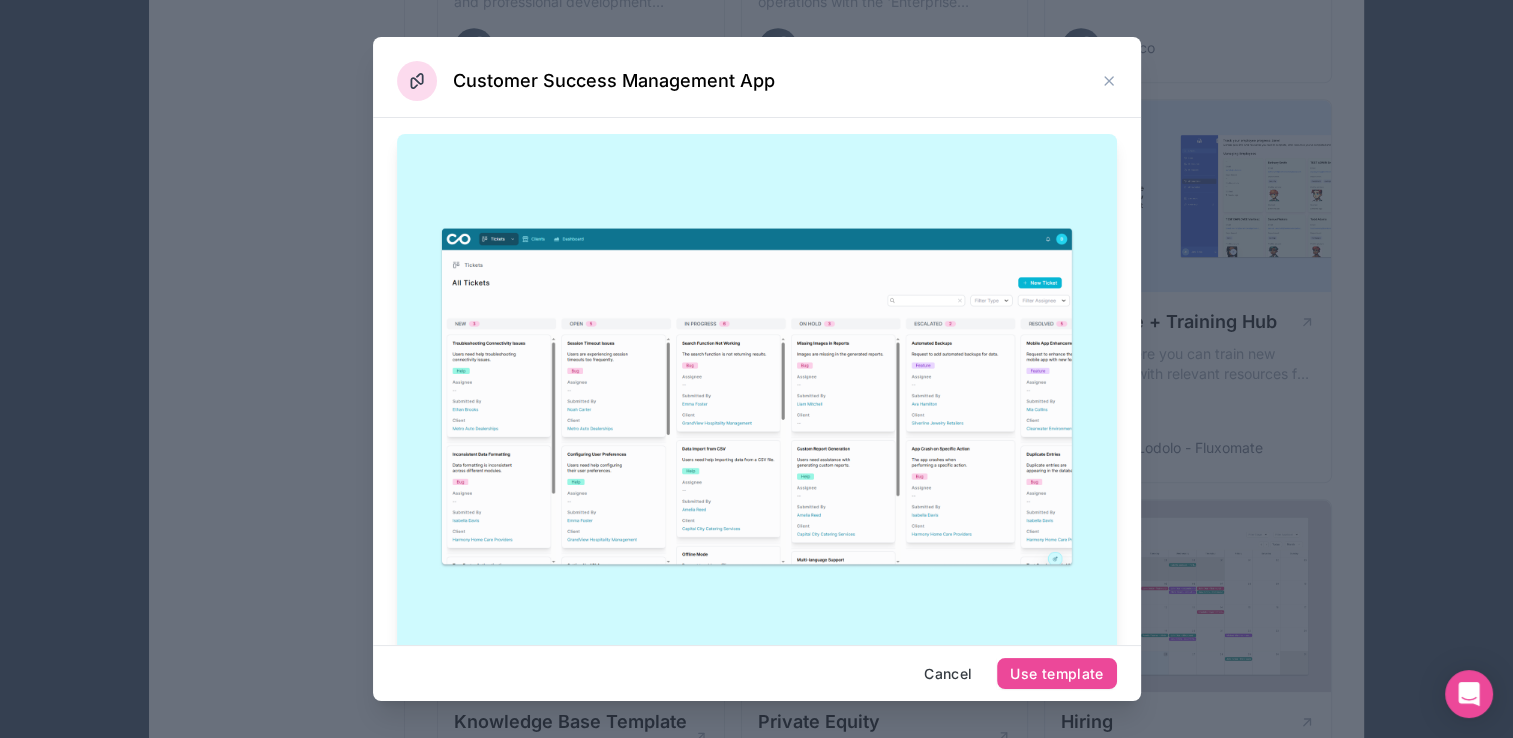 click at bounding box center (756, 369) 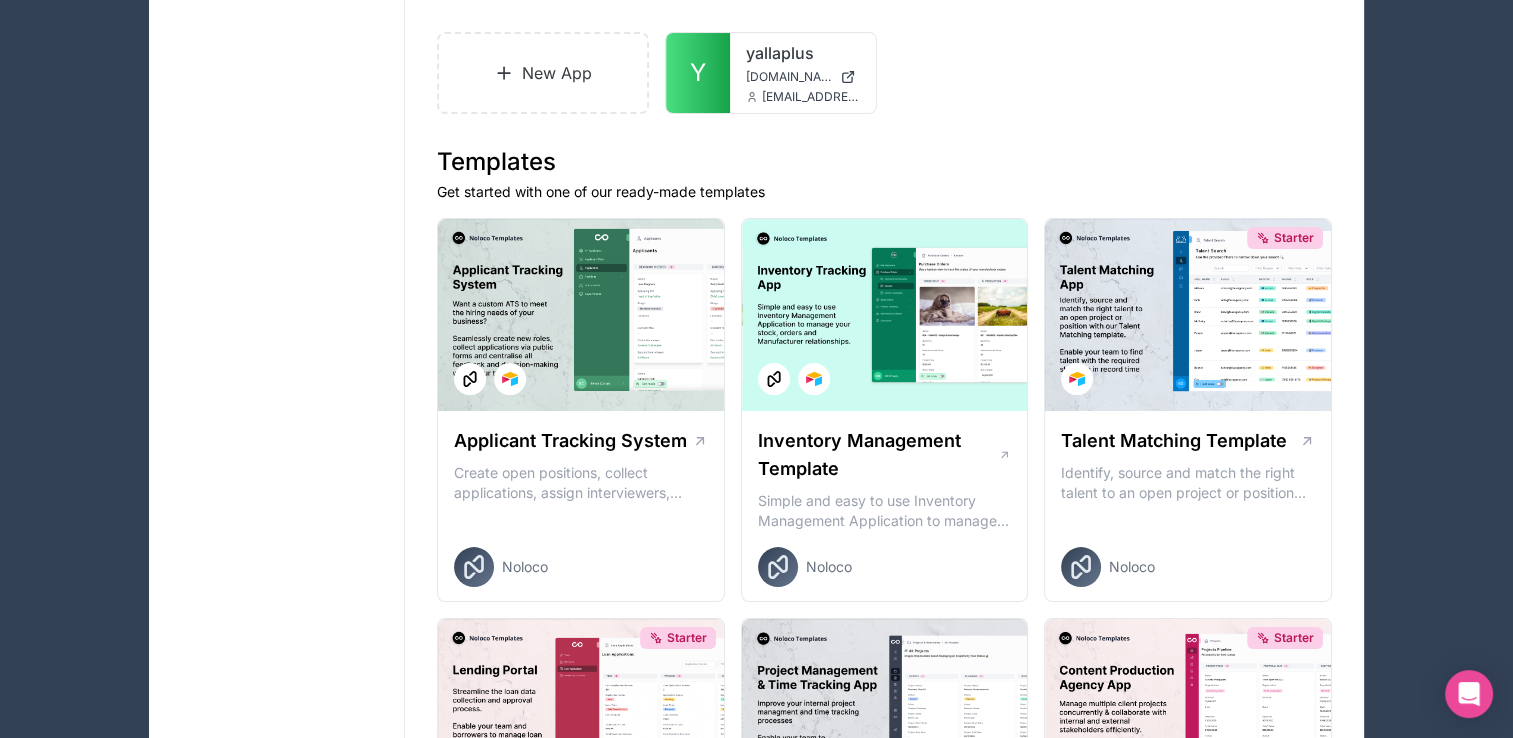 scroll, scrollTop: 300, scrollLeft: 0, axis: vertical 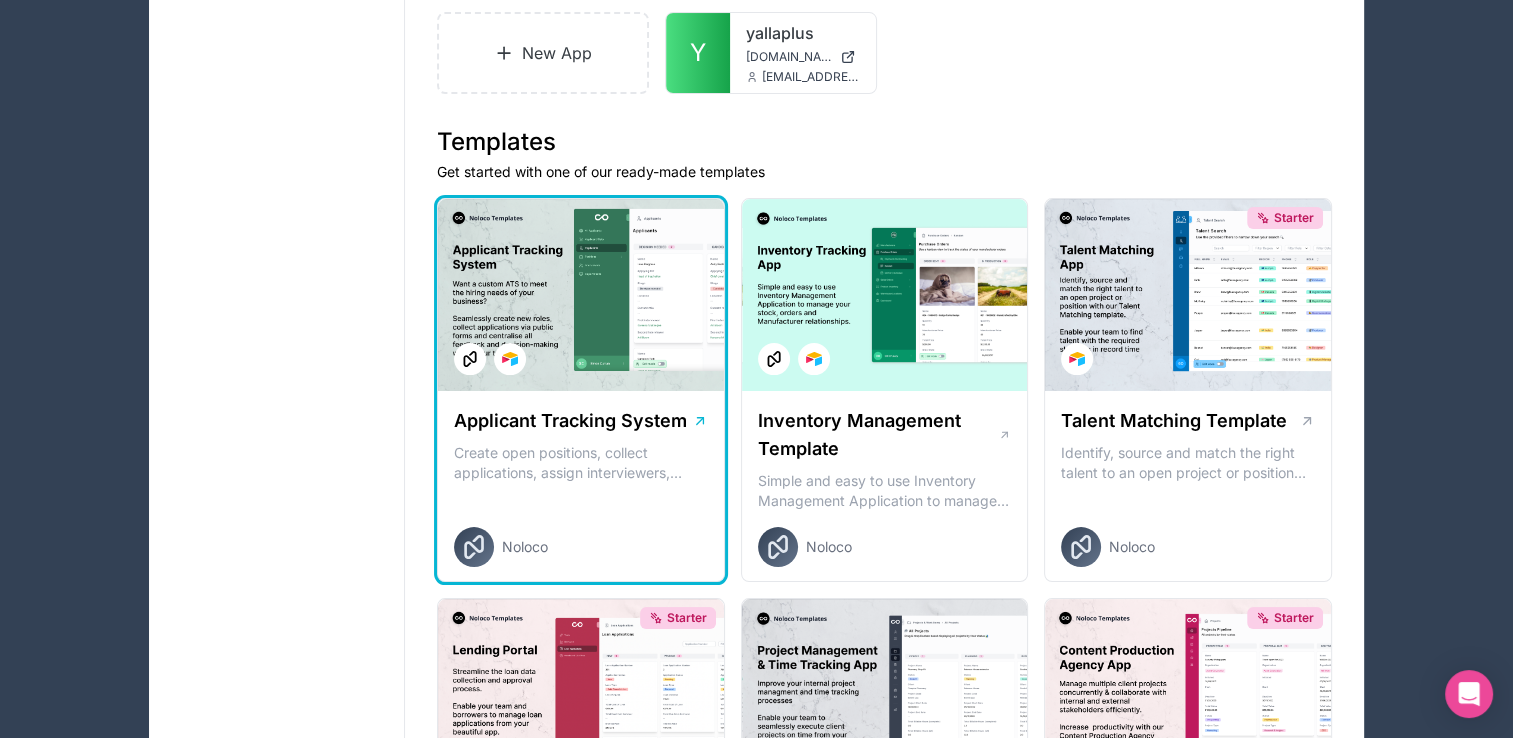 click at bounding box center [581, 295] 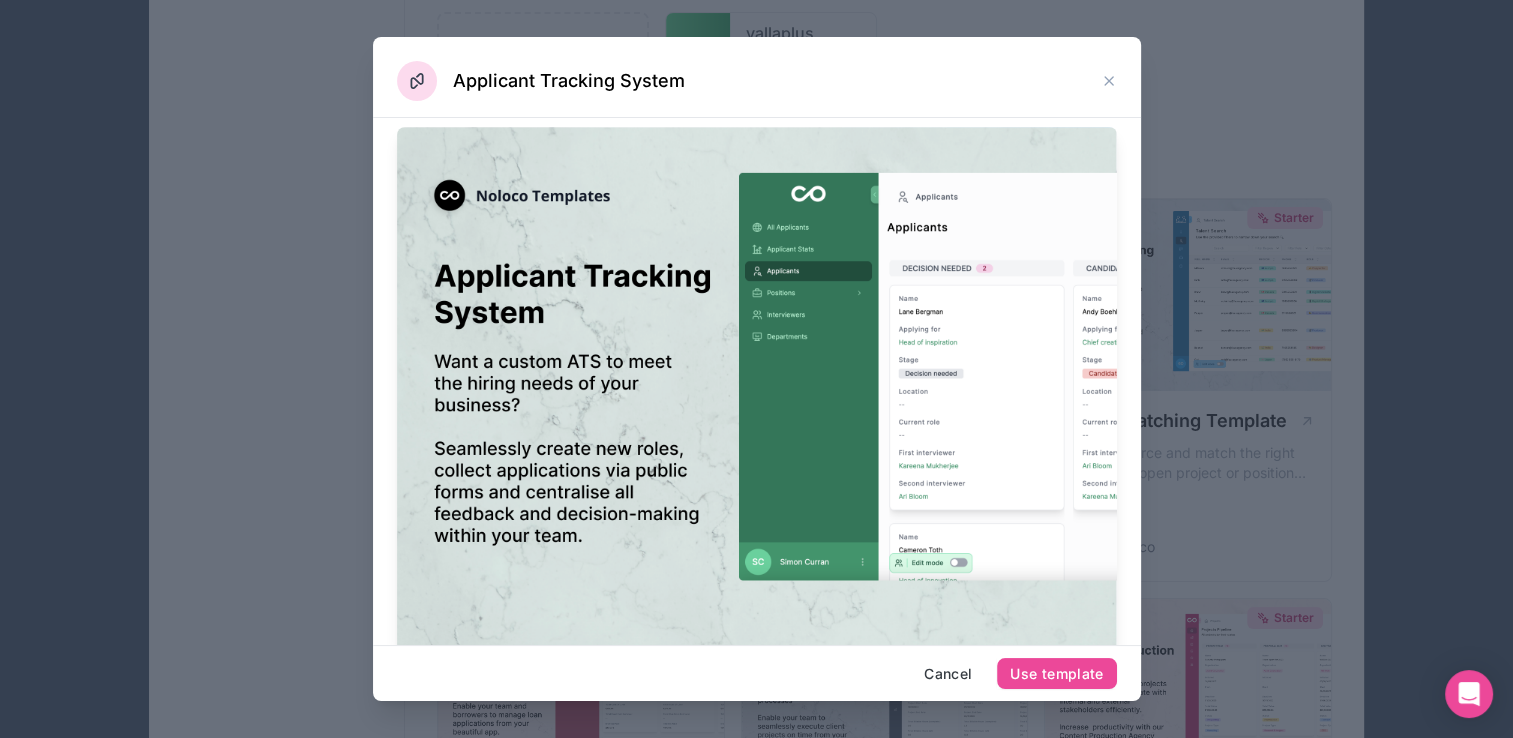 scroll, scrollTop: 8, scrollLeft: 0, axis: vertical 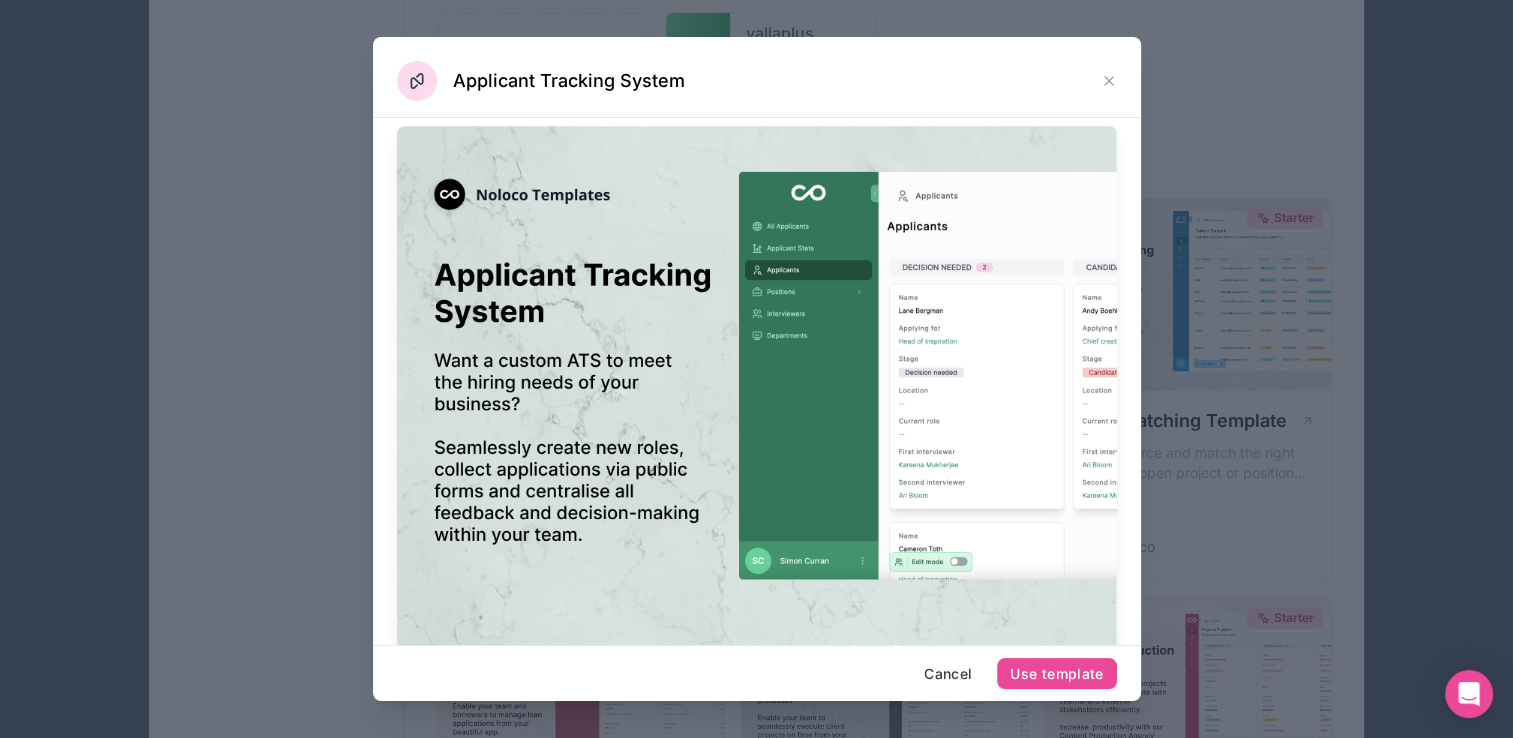 drag, startPoint x: 1502, startPoint y: 402, endPoint x: 1142, endPoint y: 407, distance: 360.03473 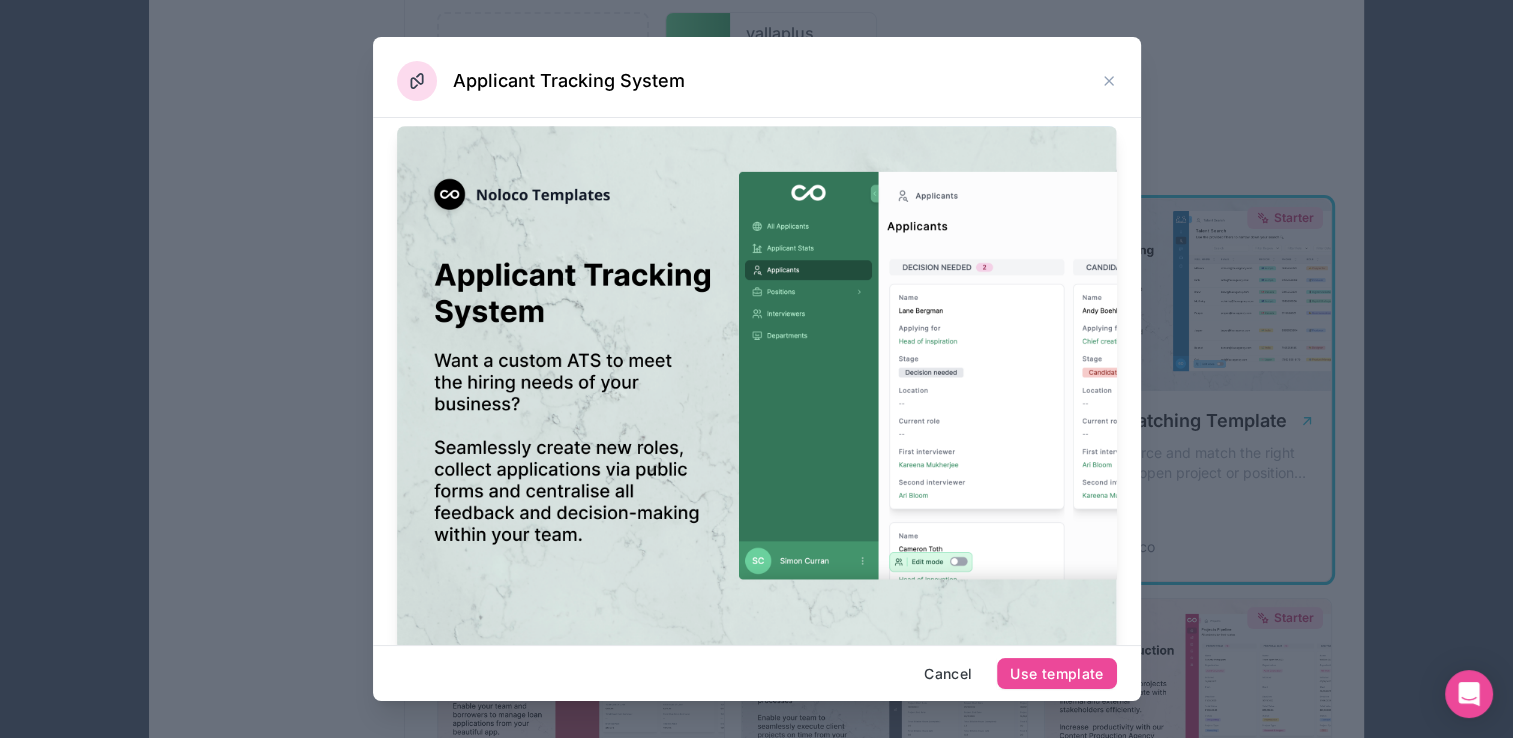 click at bounding box center (756, 369) 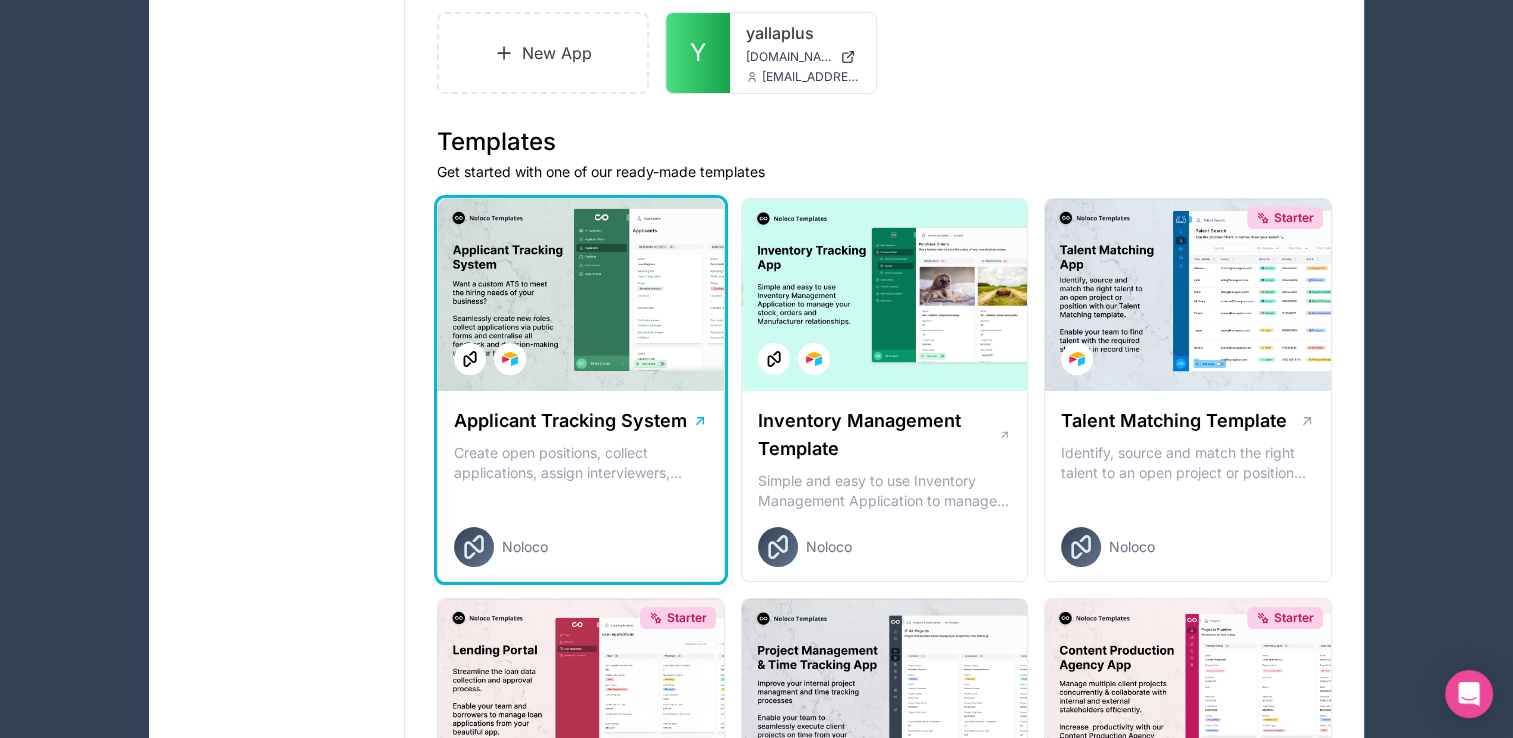 scroll, scrollTop: 0, scrollLeft: 0, axis: both 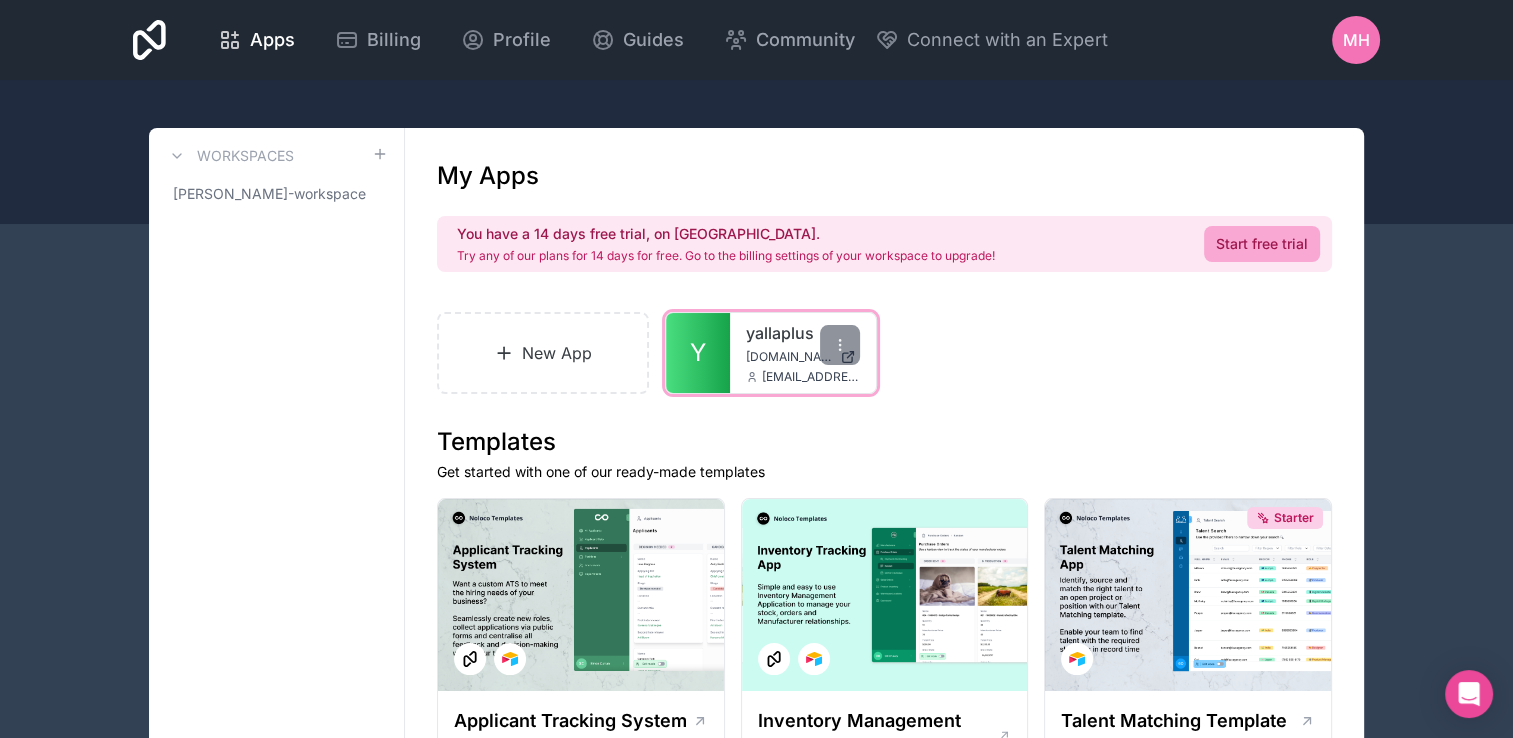 click on "[DOMAIN_NAME]" at bounding box center (789, 357) 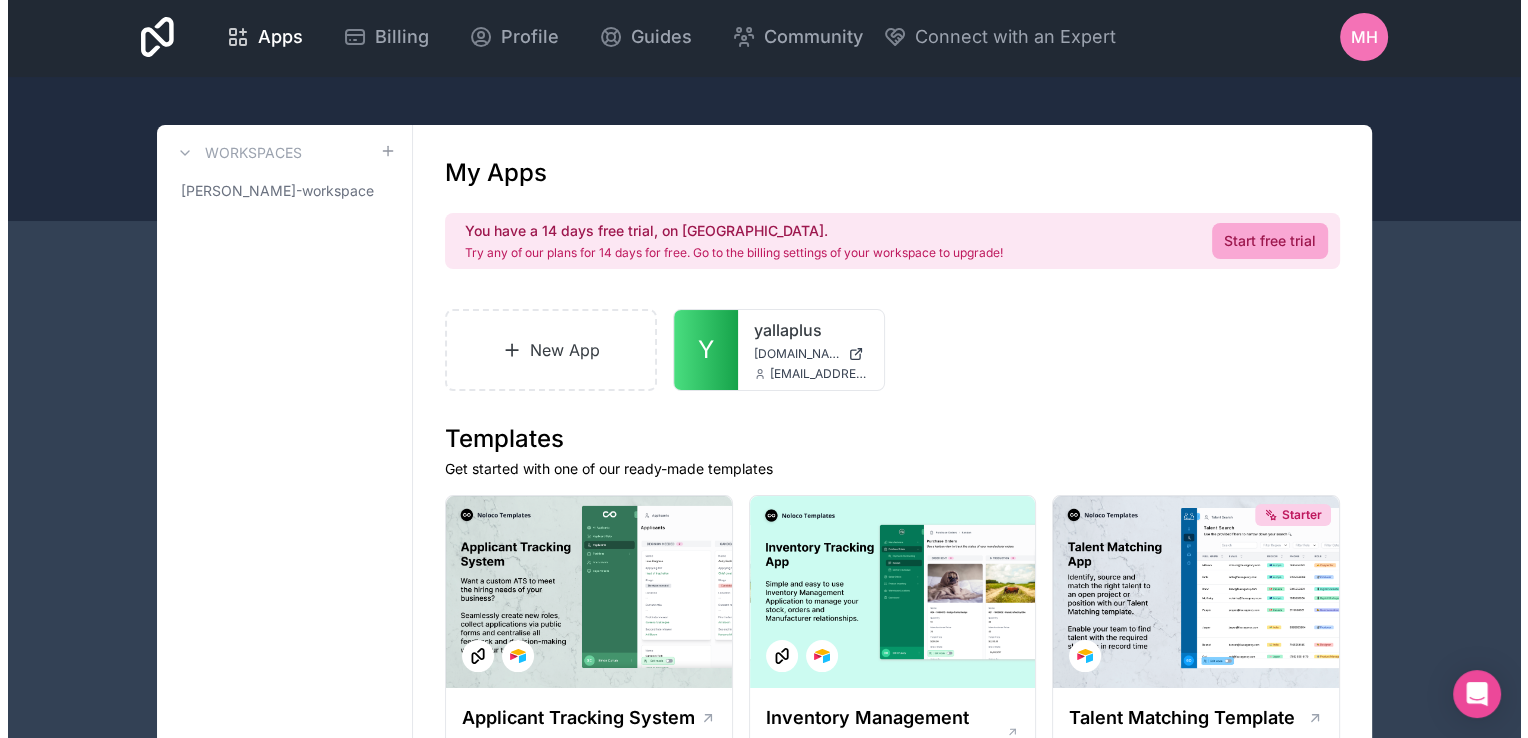 scroll, scrollTop: 0, scrollLeft: 0, axis: both 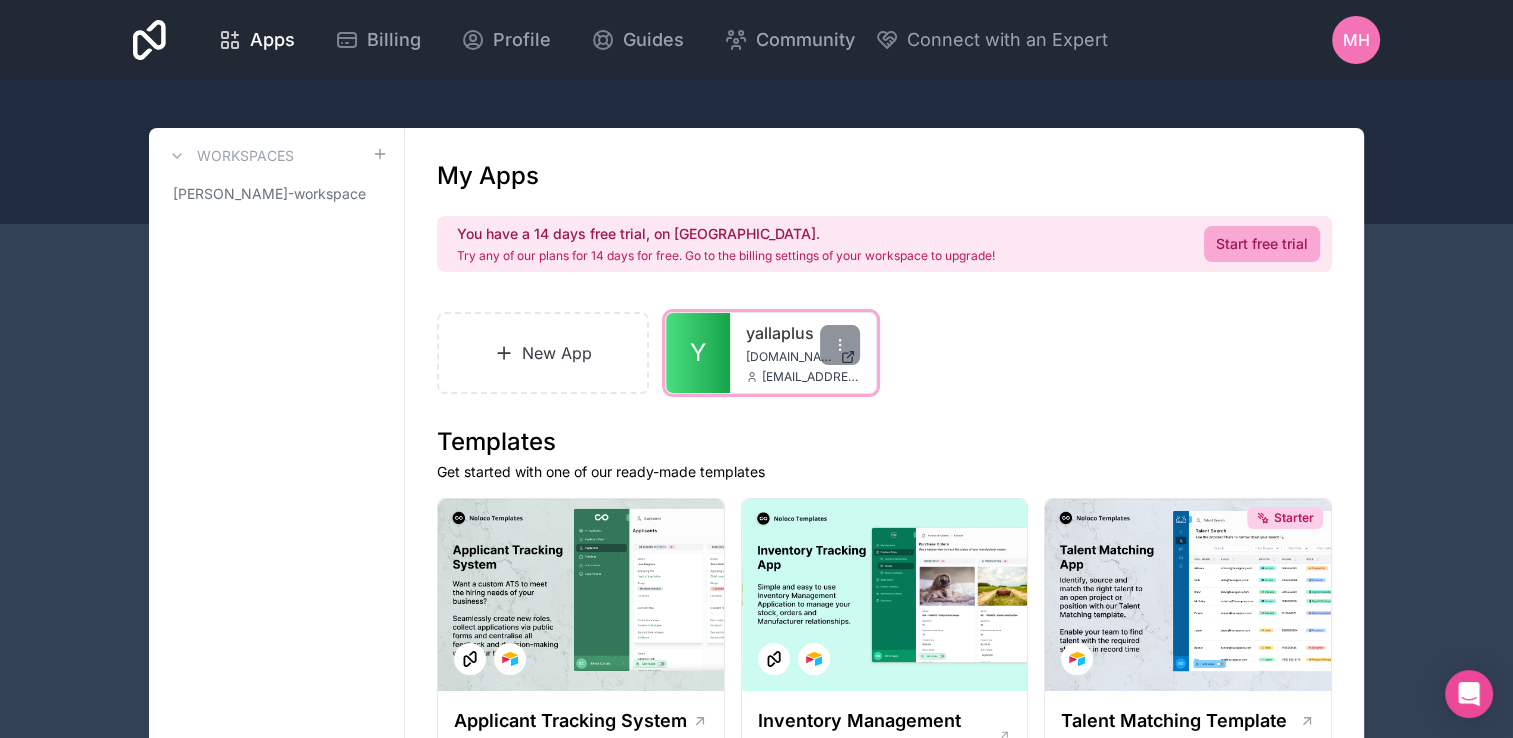 click on "Y" at bounding box center (698, 353) 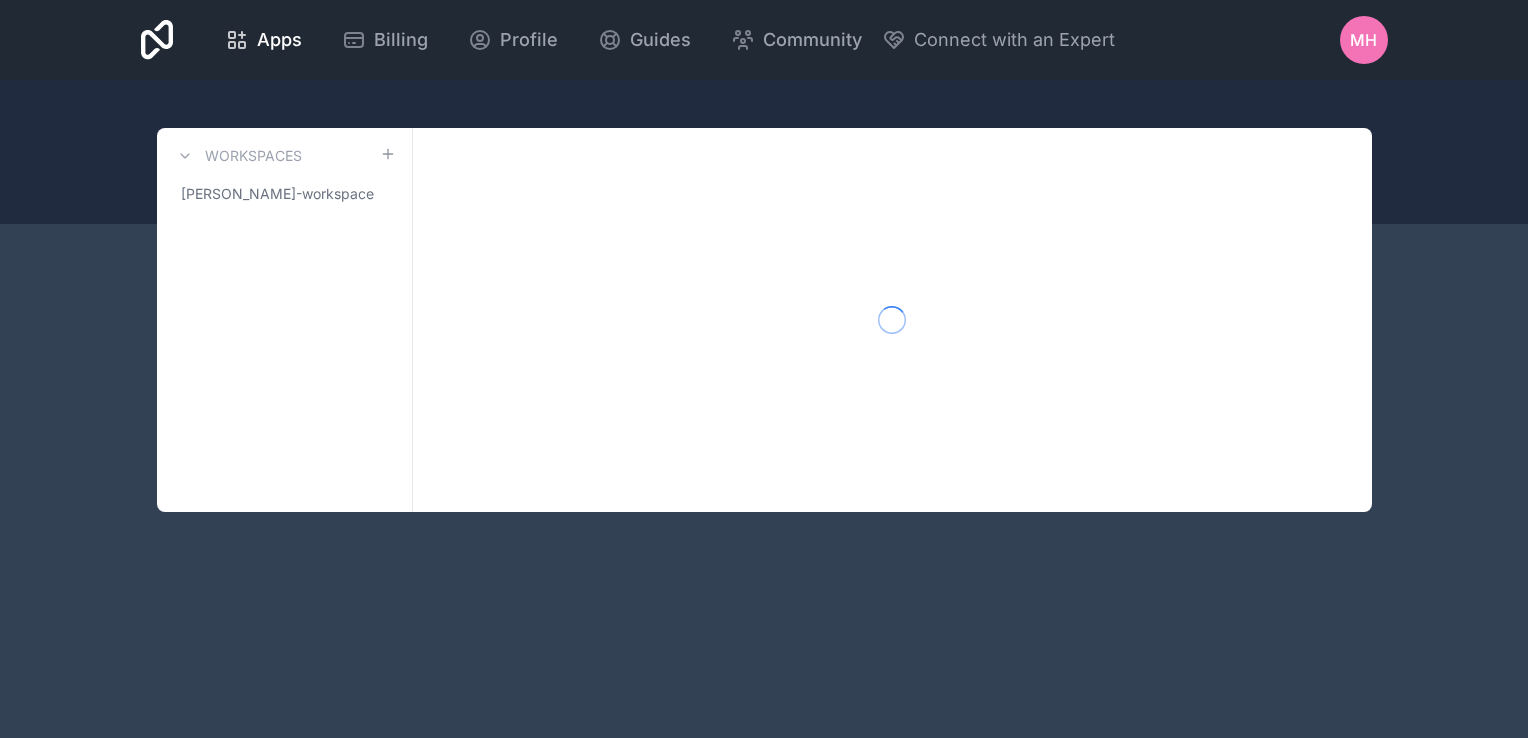 scroll, scrollTop: 0, scrollLeft: 0, axis: both 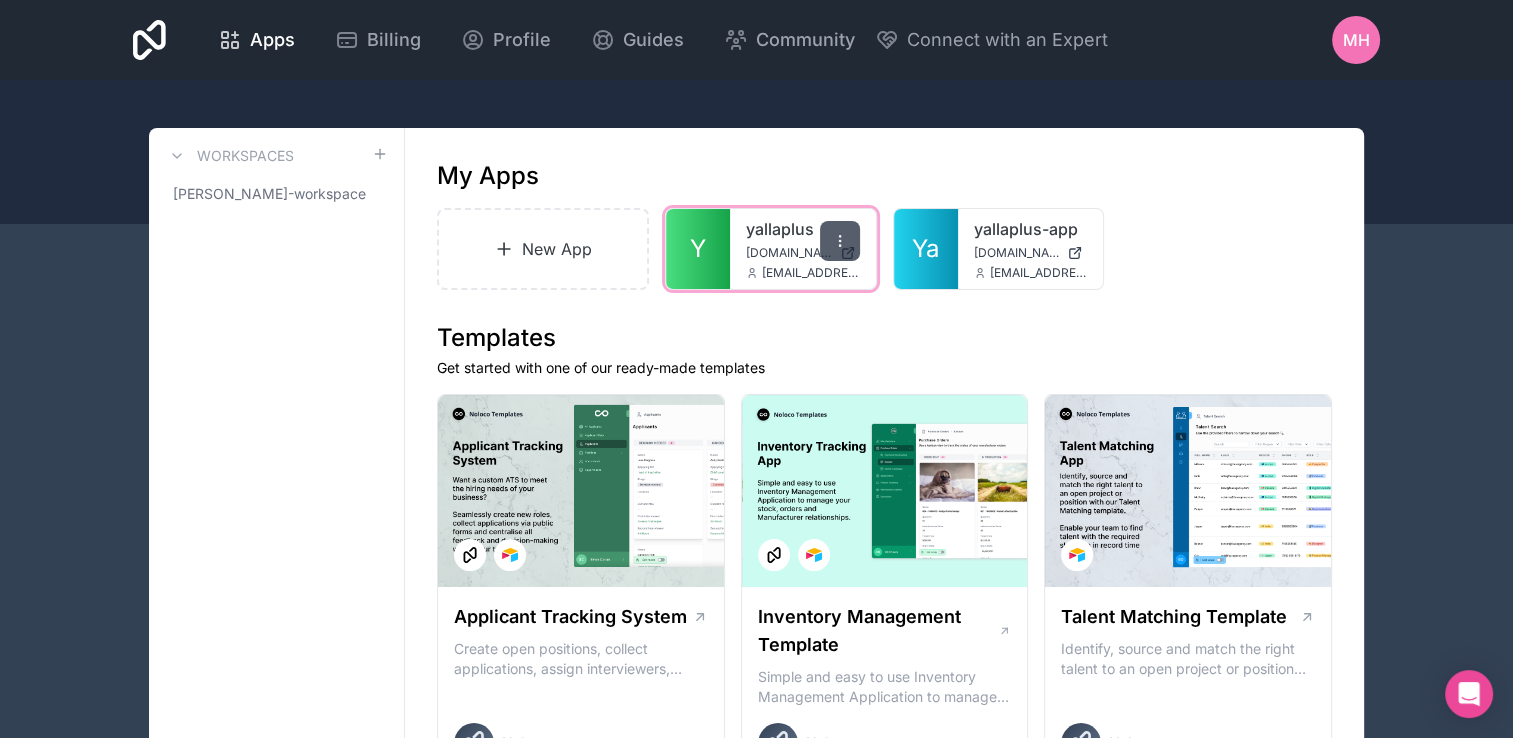 click 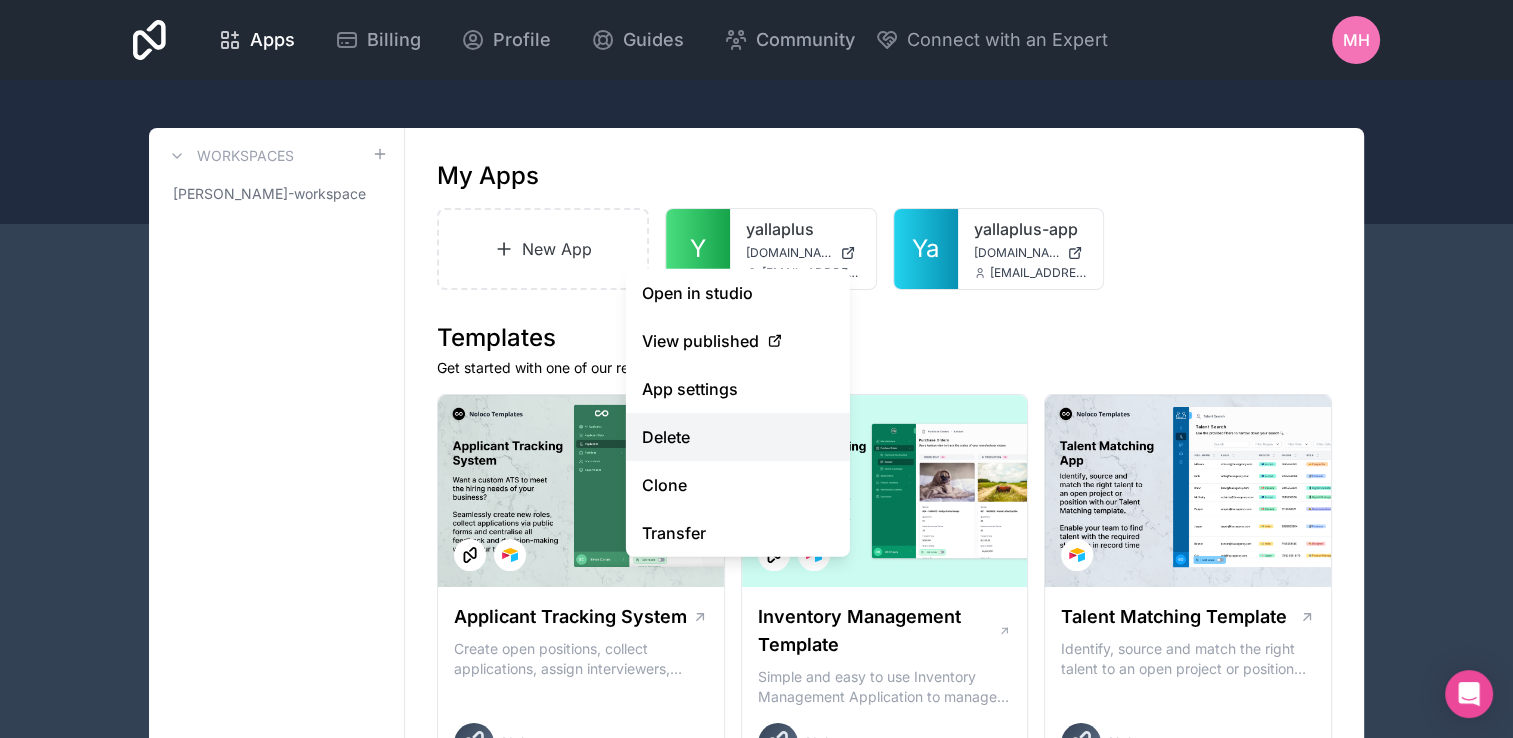 click on "Delete" at bounding box center [738, 437] 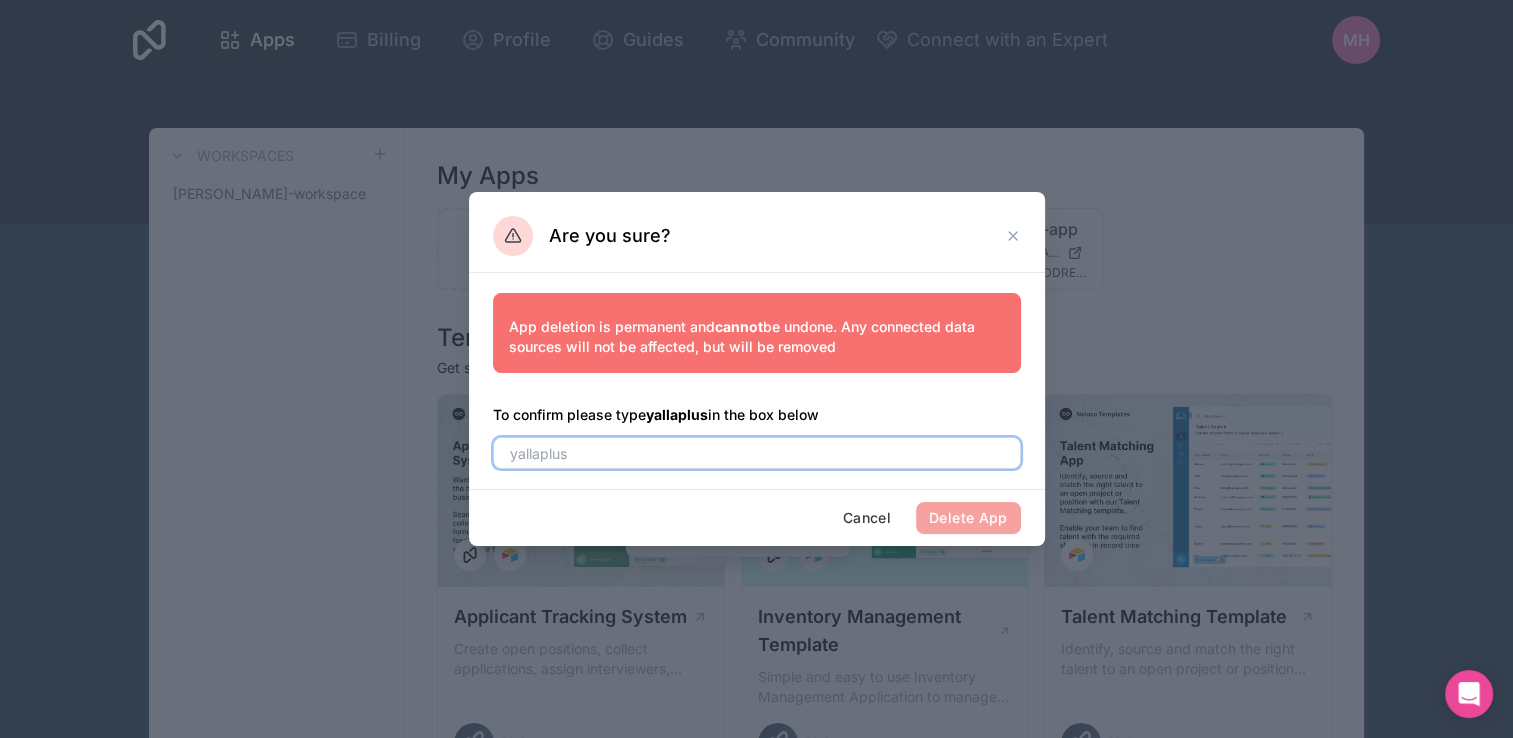click at bounding box center [757, 453] 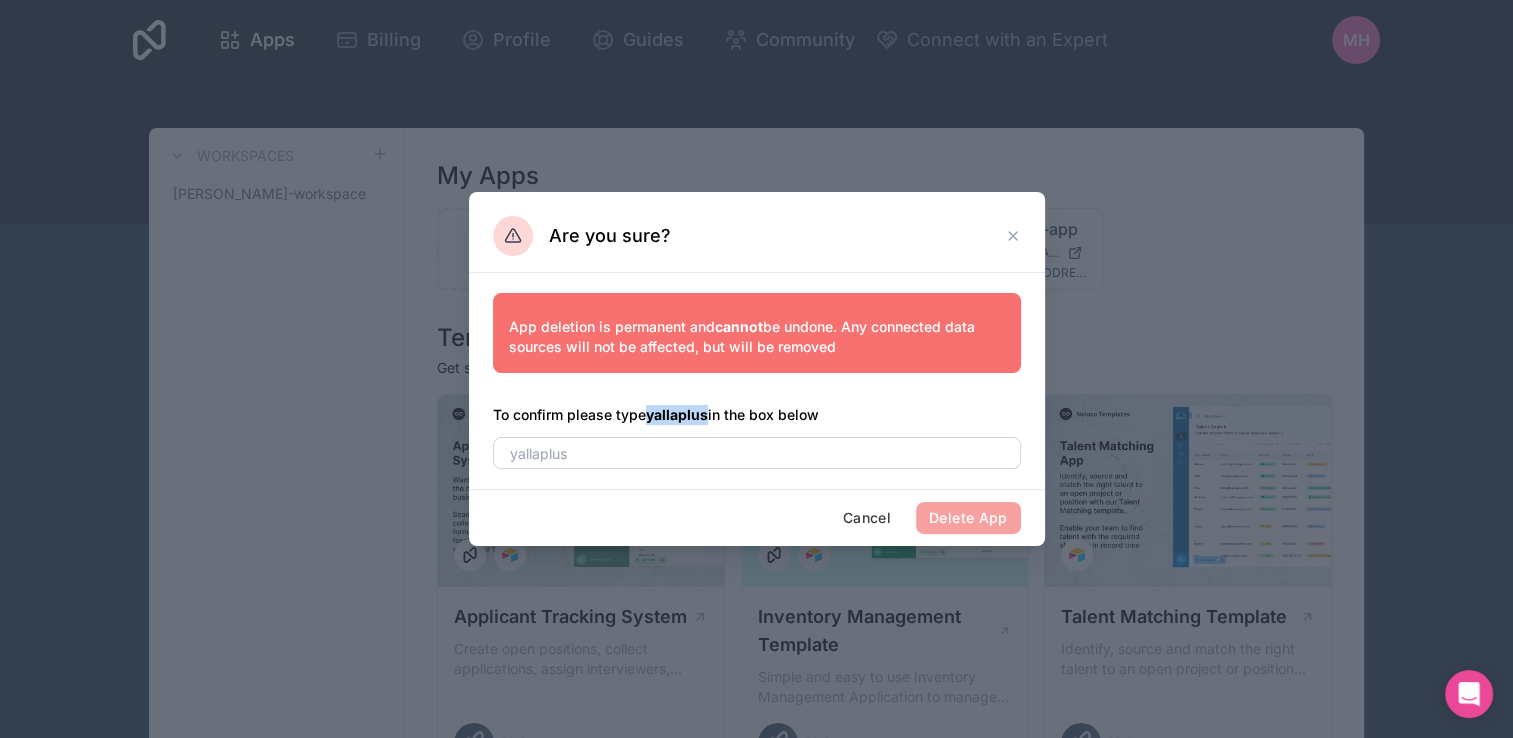 drag, startPoint x: 652, startPoint y: 419, endPoint x: 710, endPoint y: 418, distance: 58.00862 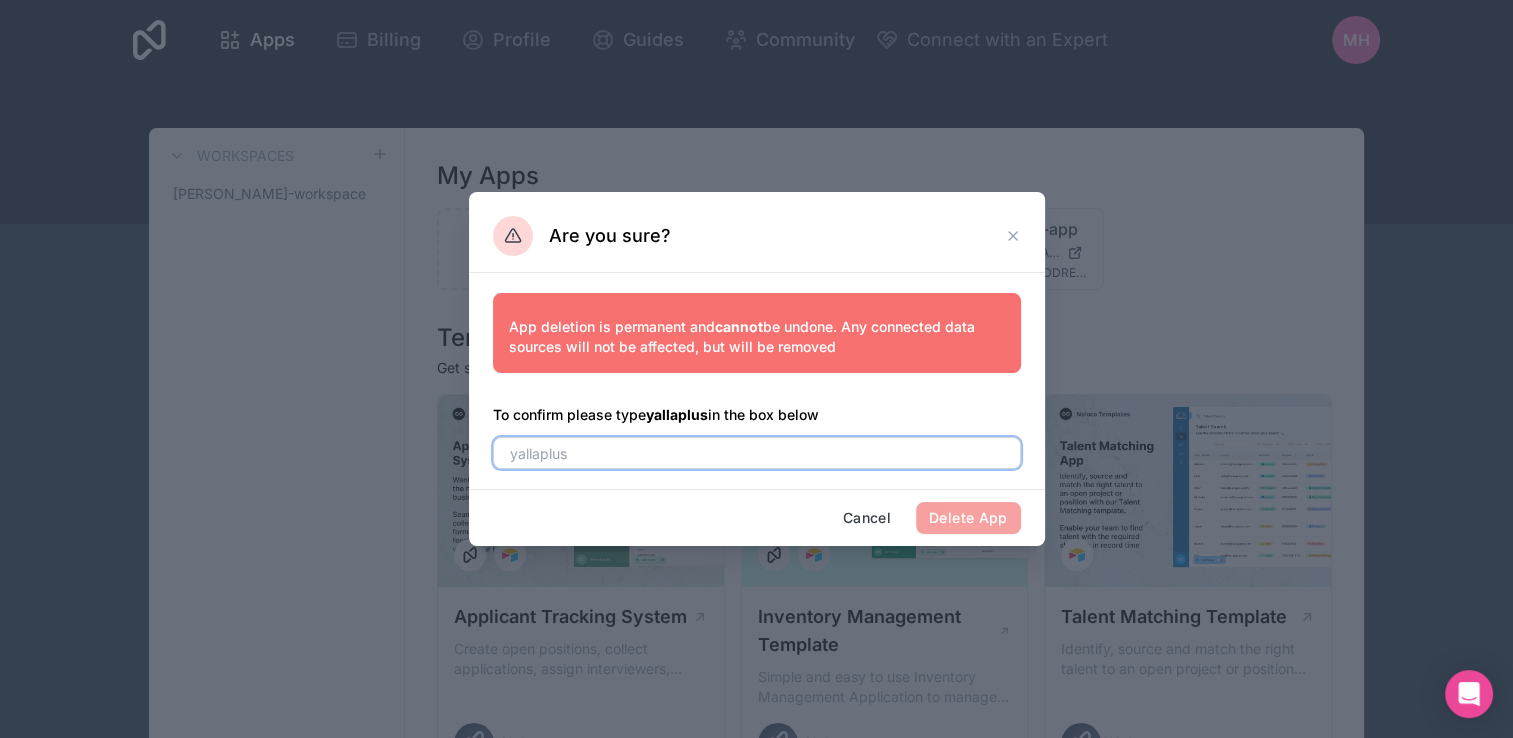 click at bounding box center (757, 453) 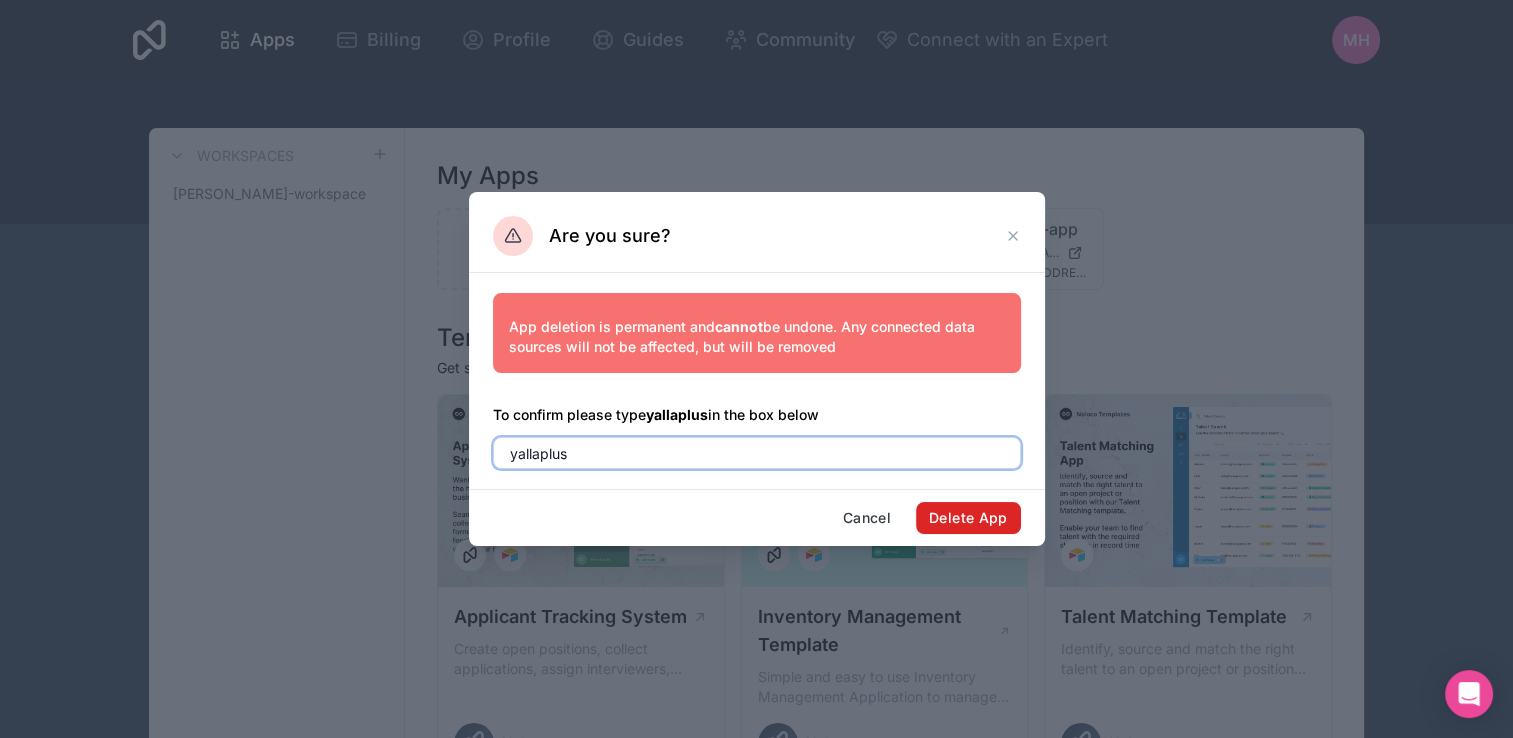 type on "yallaplus" 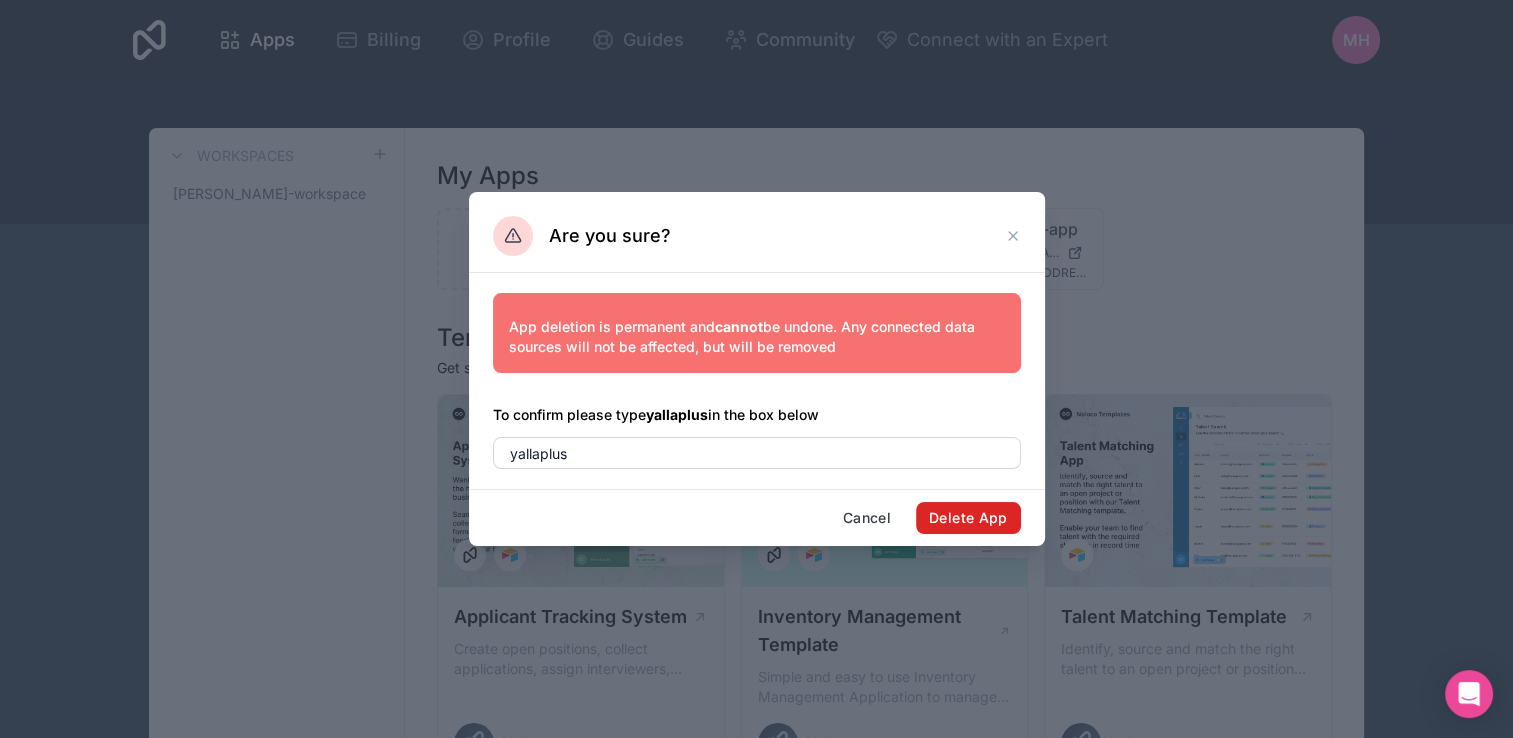 click on "Delete App" at bounding box center [968, 518] 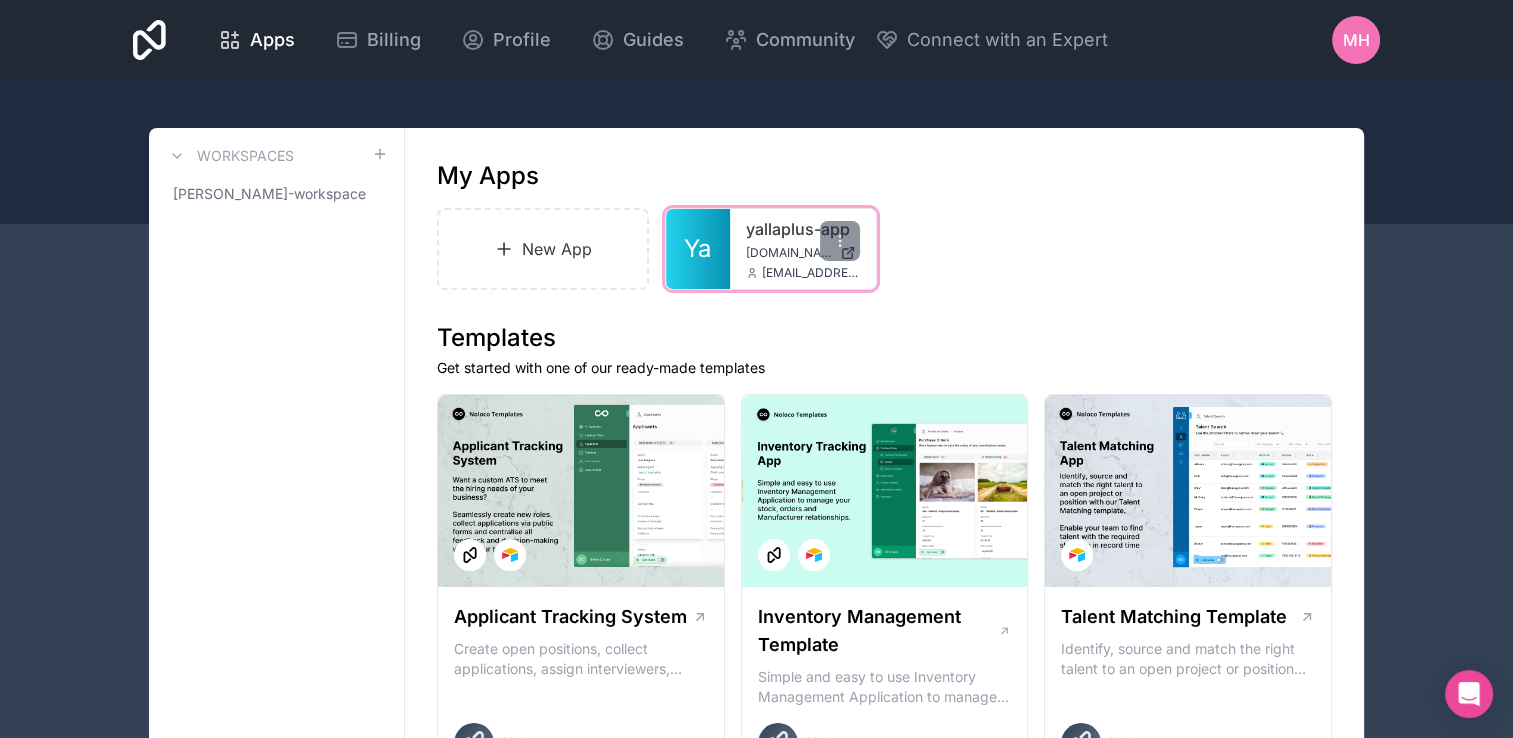 click on "yallaplus-app yallaplus-app.noloco.co mostafa.hamed@yallaplus.com" at bounding box center [803, 249] 